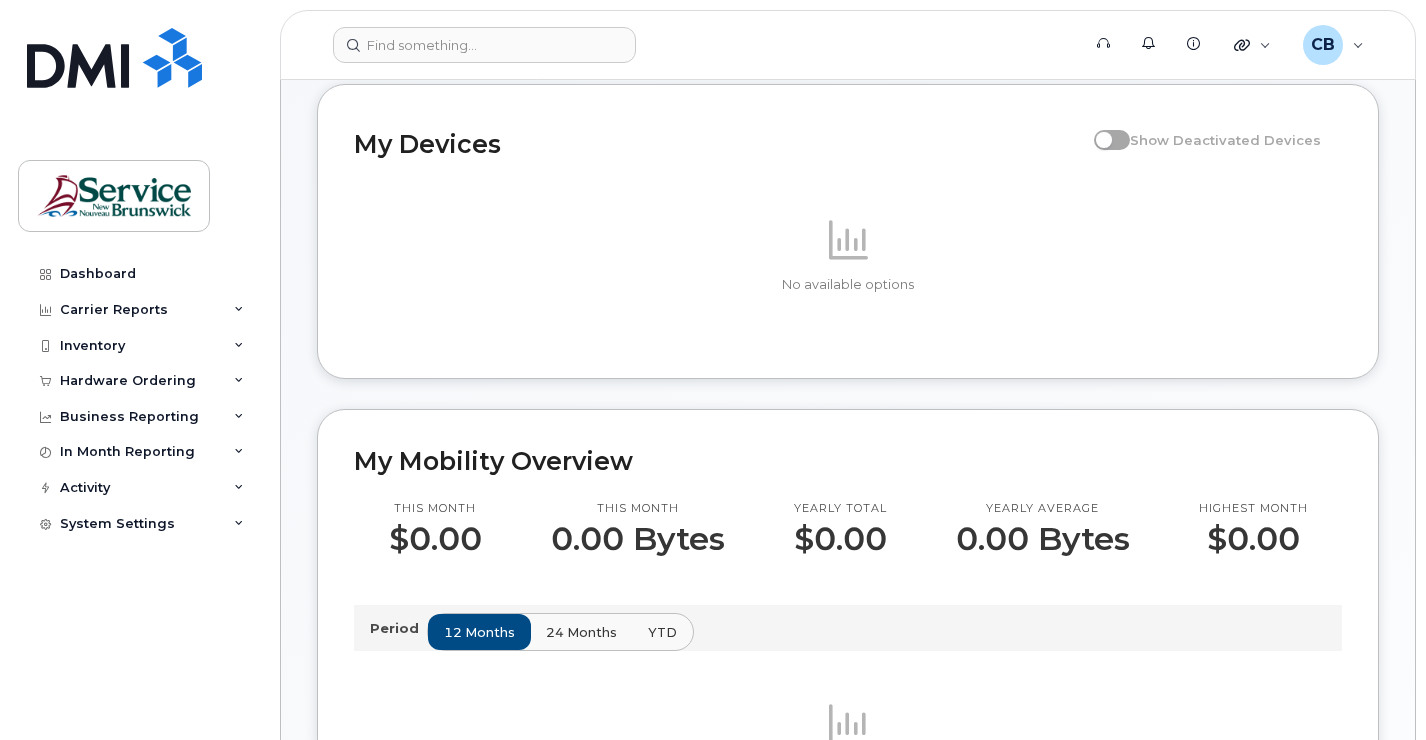 scroll, scrollTop: 0, scrollLeft: 0, axis: both 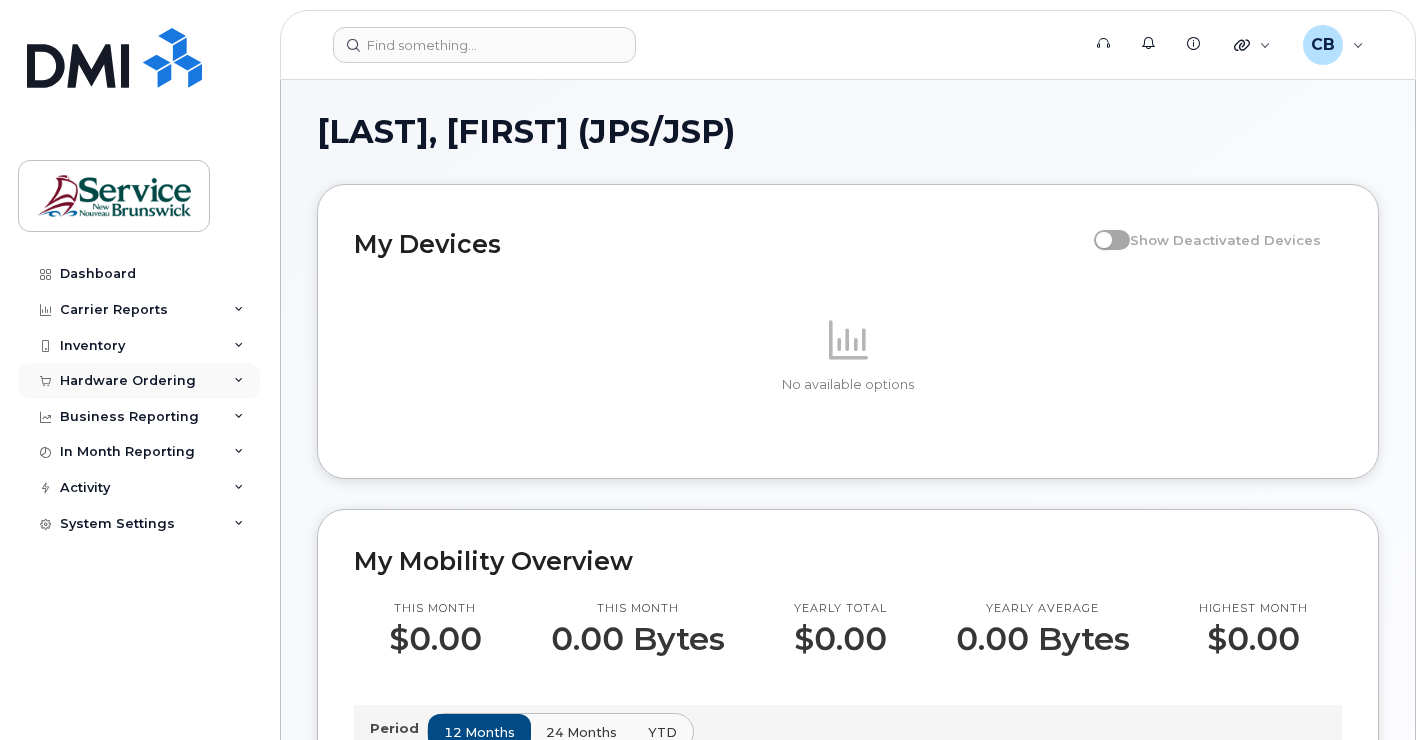 click on "Hardware Ordering" at bounding box center [128, 381] 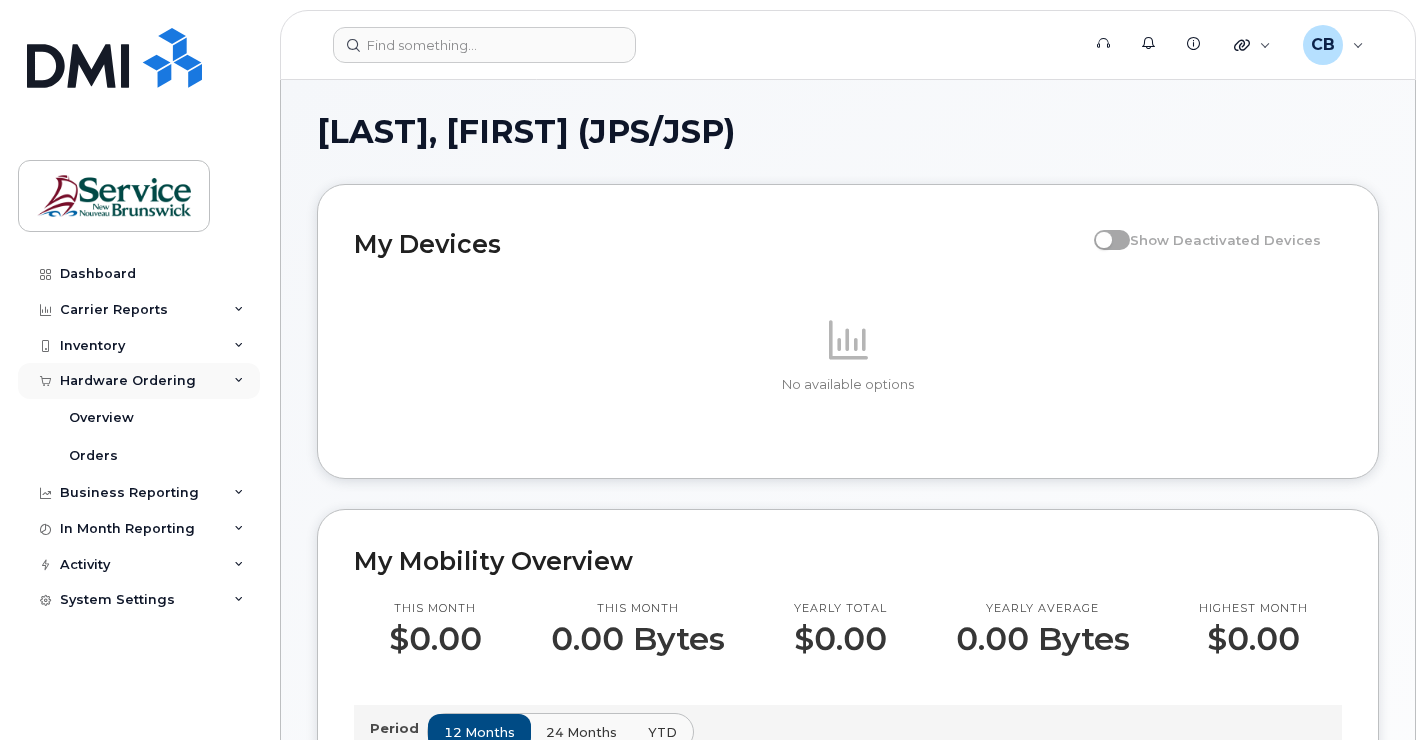 click on "Hardware Ordering" at bounding box center [128, 381] 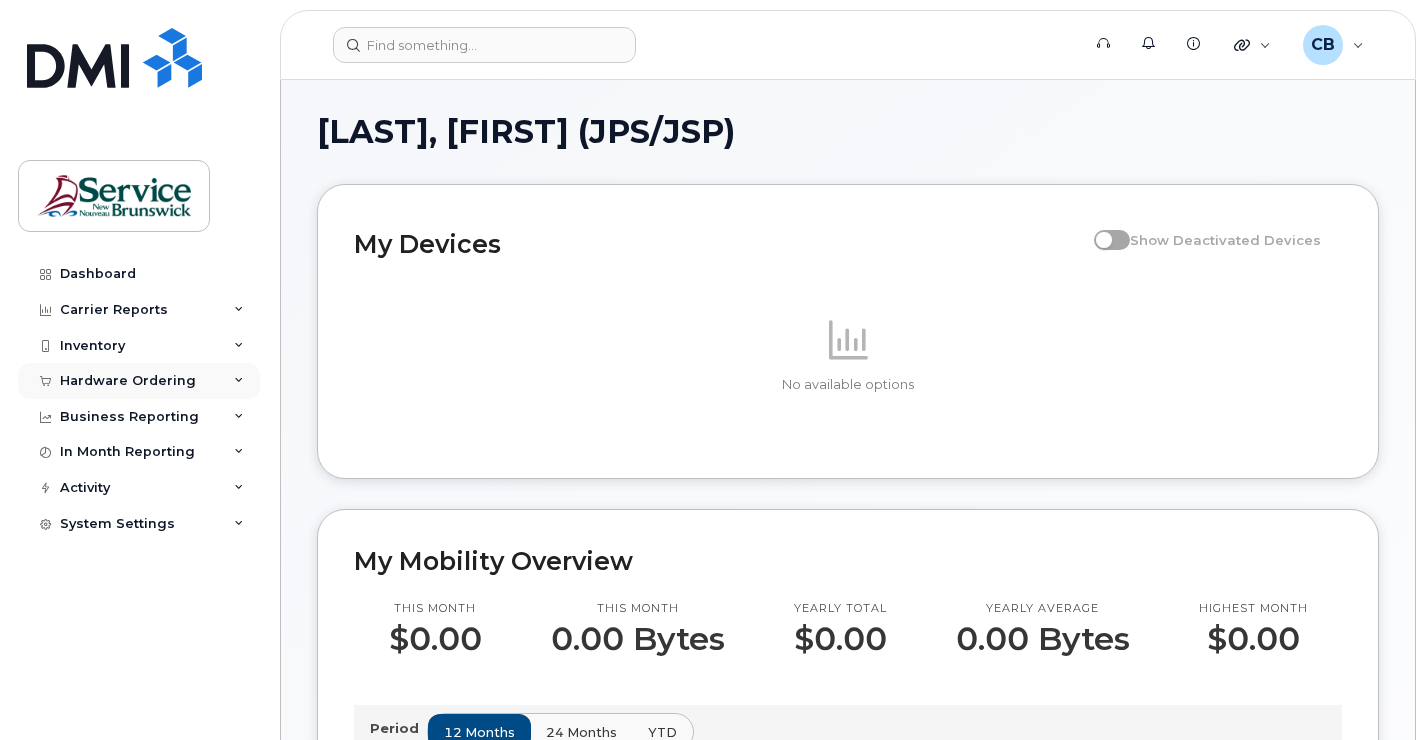 click on "Hardware Ordering" at bounding box center [128, 381] 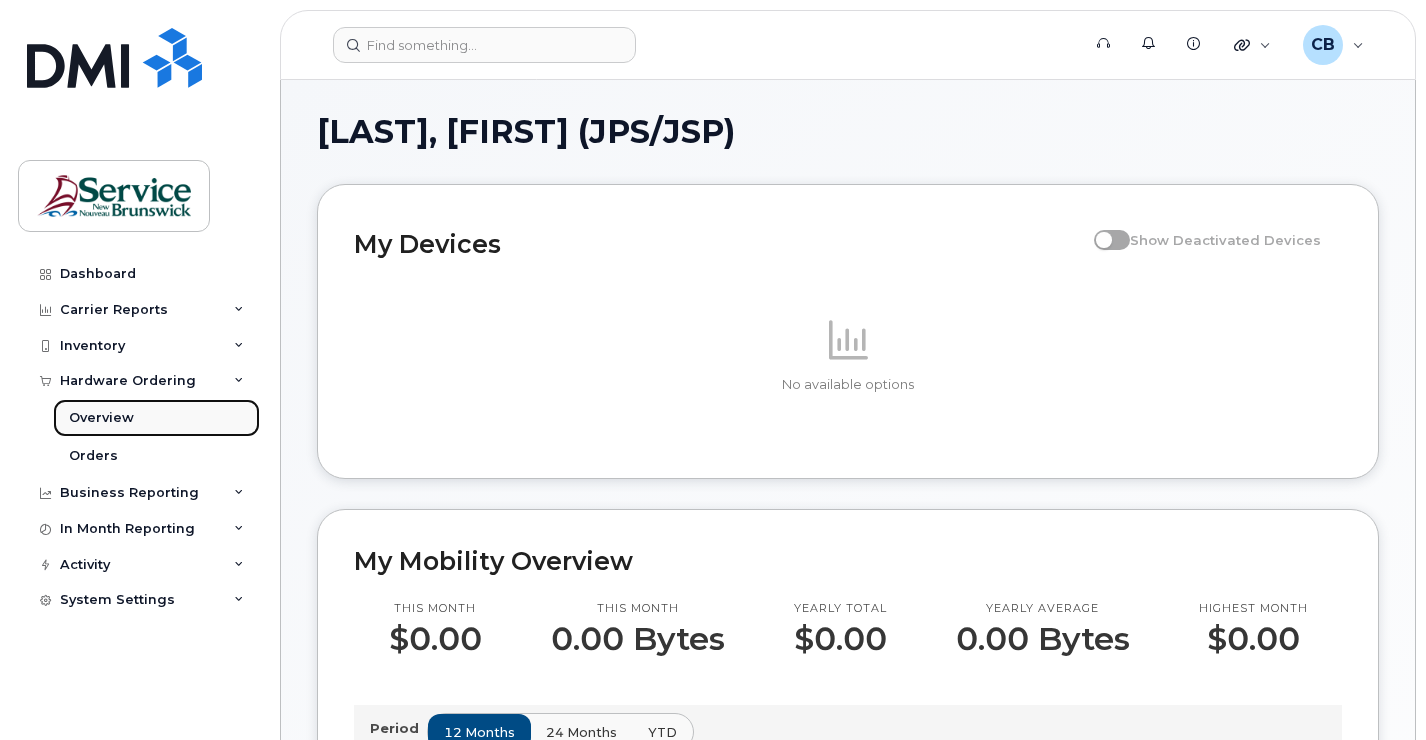 click on "Overview" at bounding box center (101, 418) 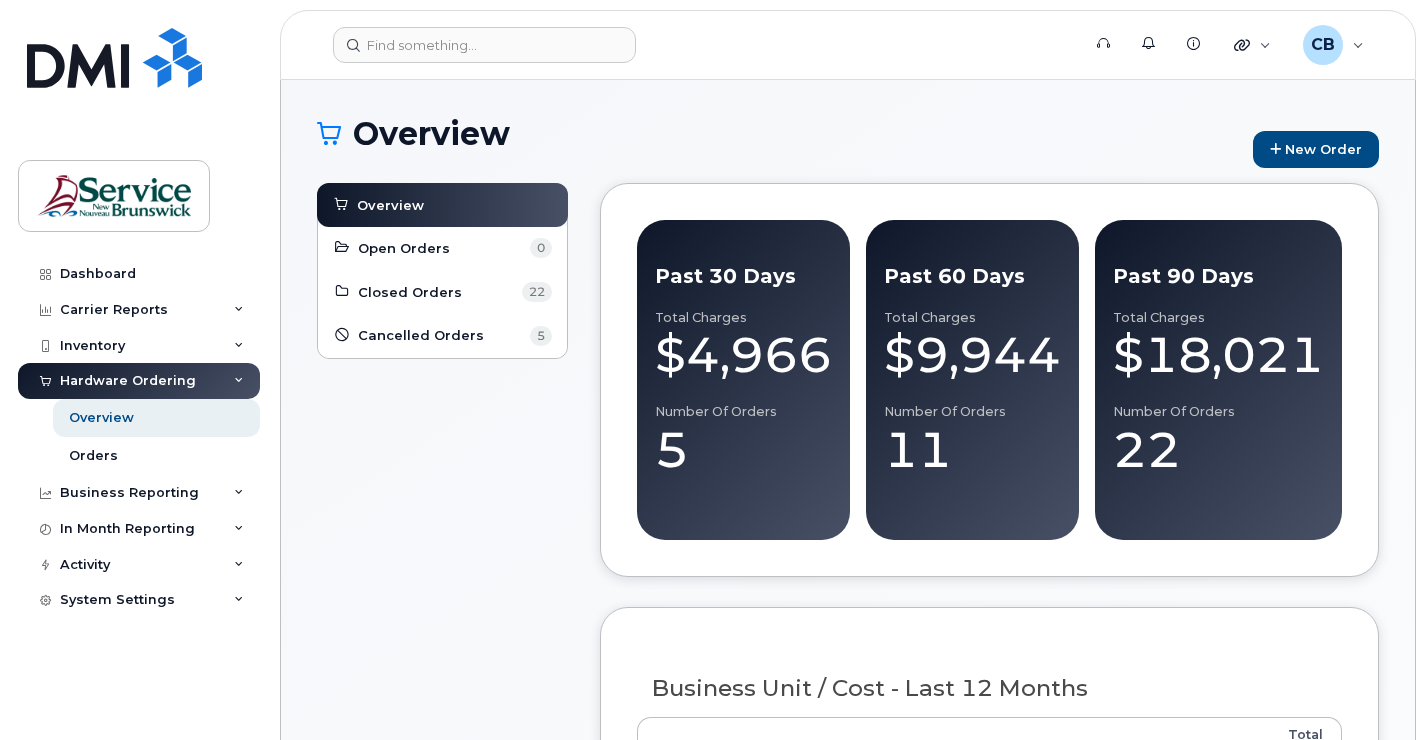 scroll, scrollTop: 0, scrollLeft: 0, axis: both 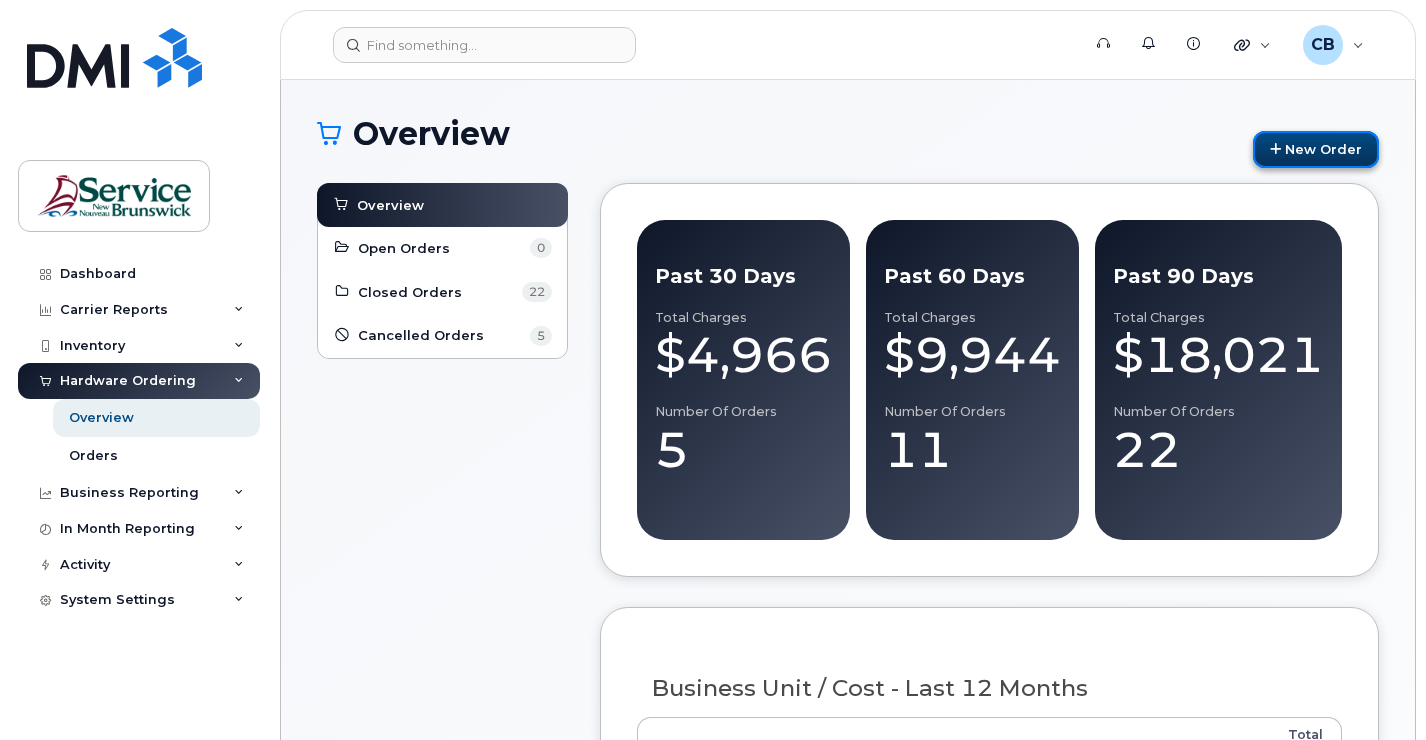 click on "New Order" 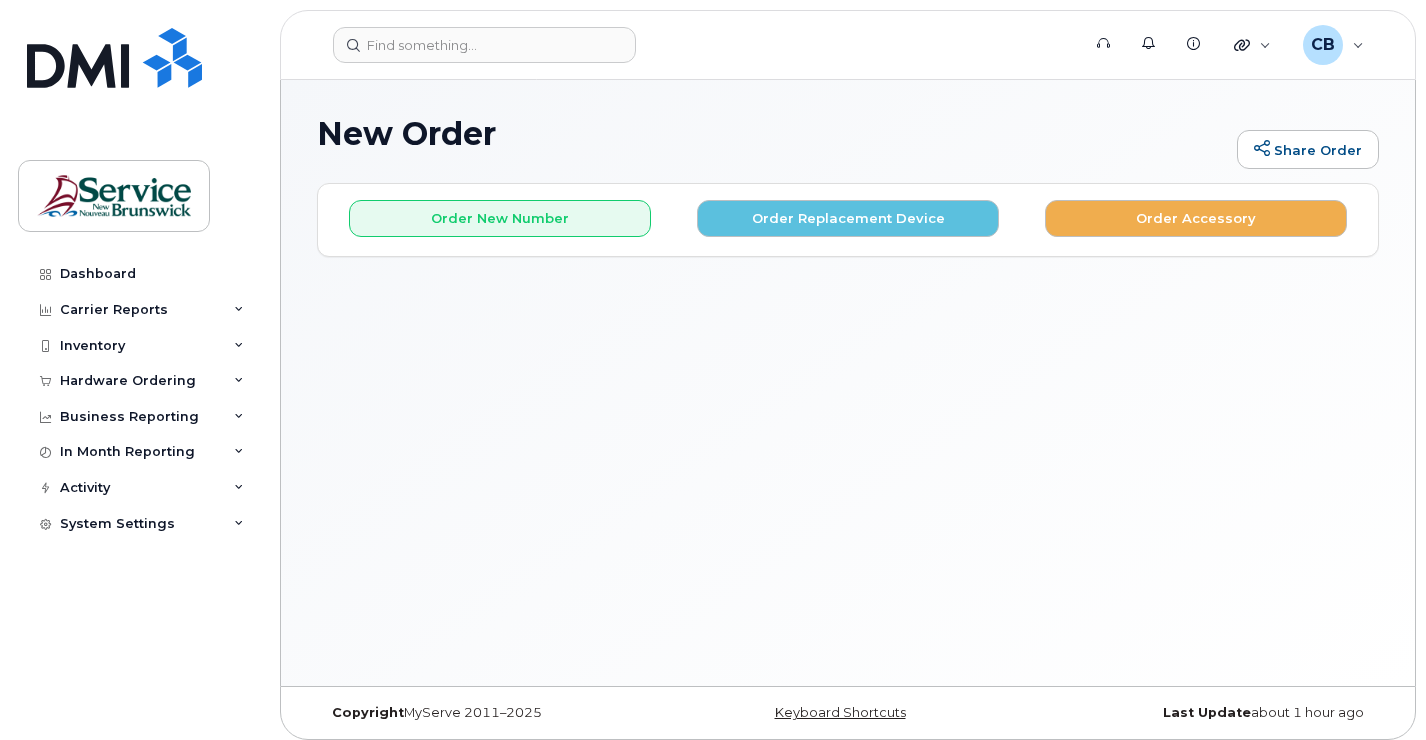 scroll, scrollTop: 0, scrollLeft: 0, axis: both 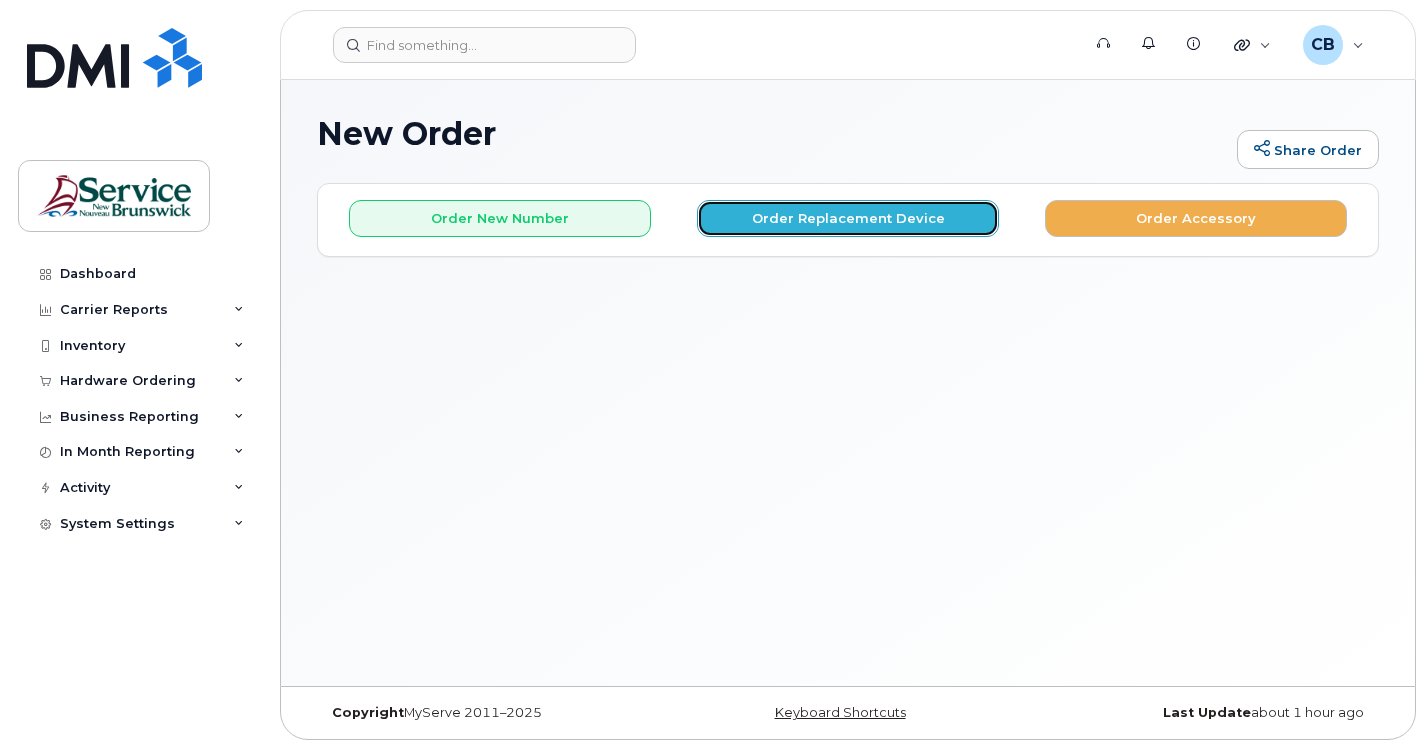 click on "Order Replacement Device" at bounding box center (848, 218) 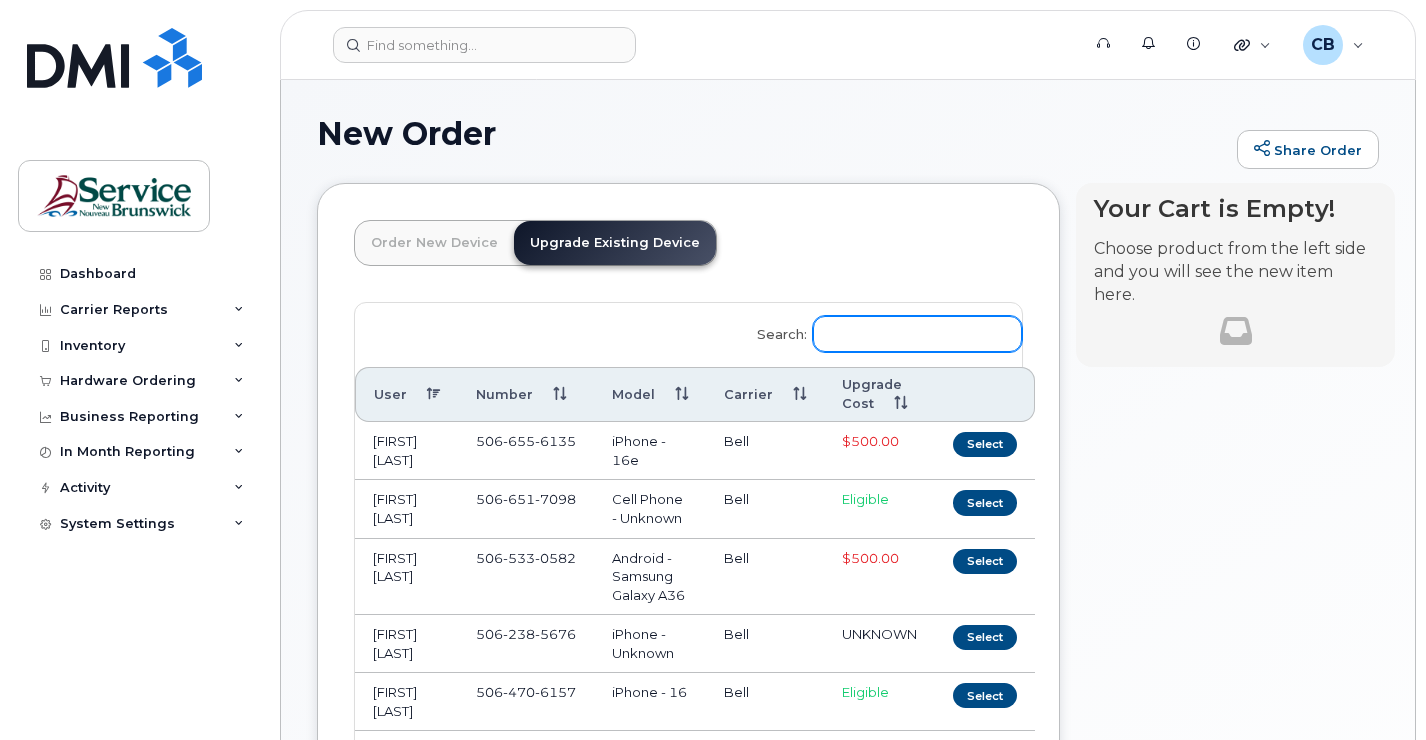 click on "Search:" at bounding box center [917, 334] 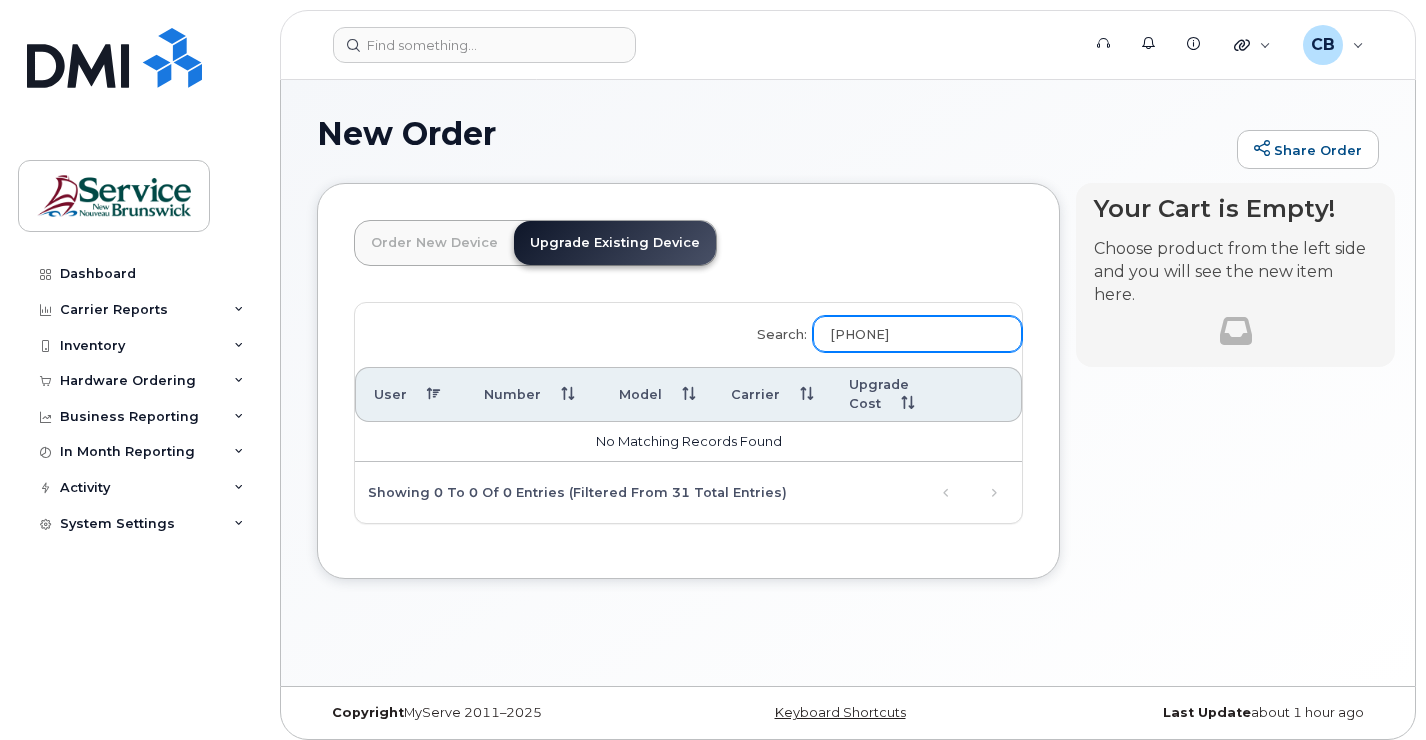 type on "5065660277" 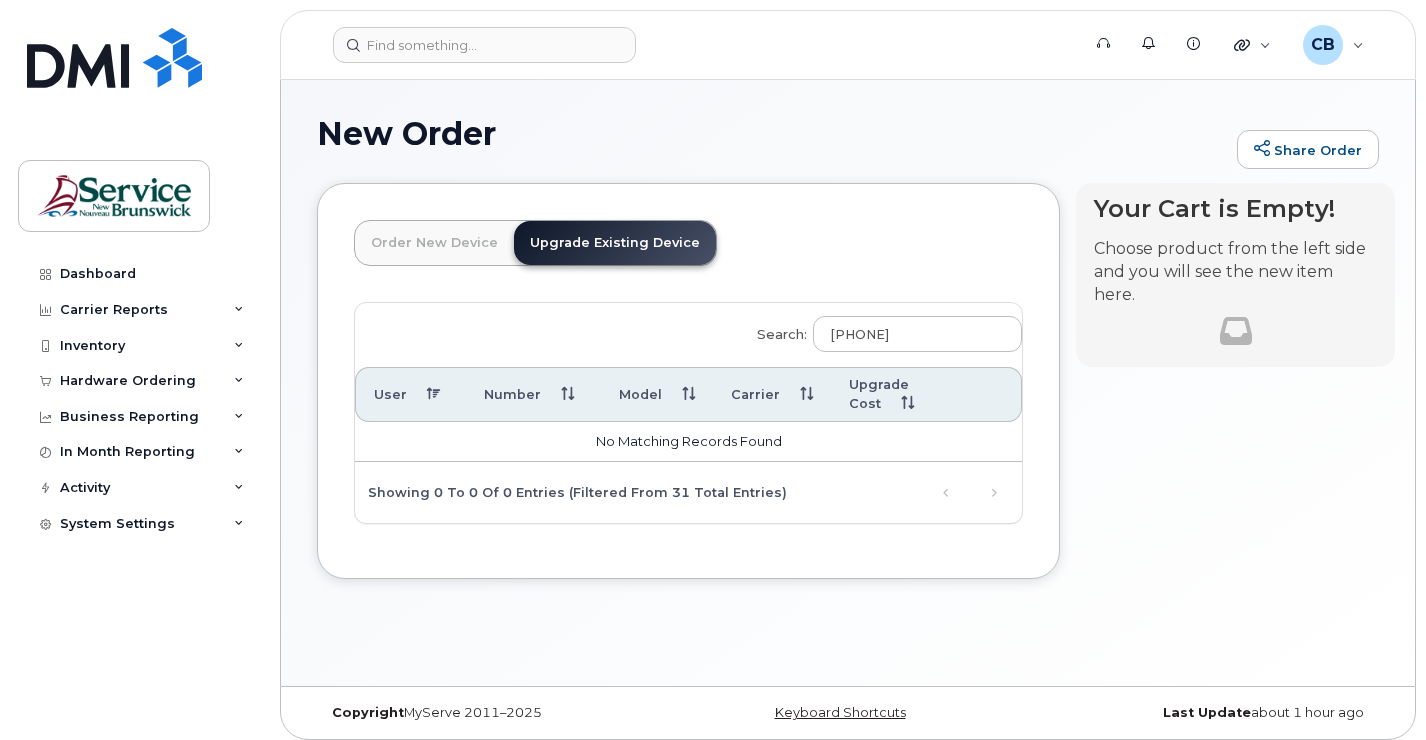 click on "Upgrade Existing Device" at bounding box center [615, 243] 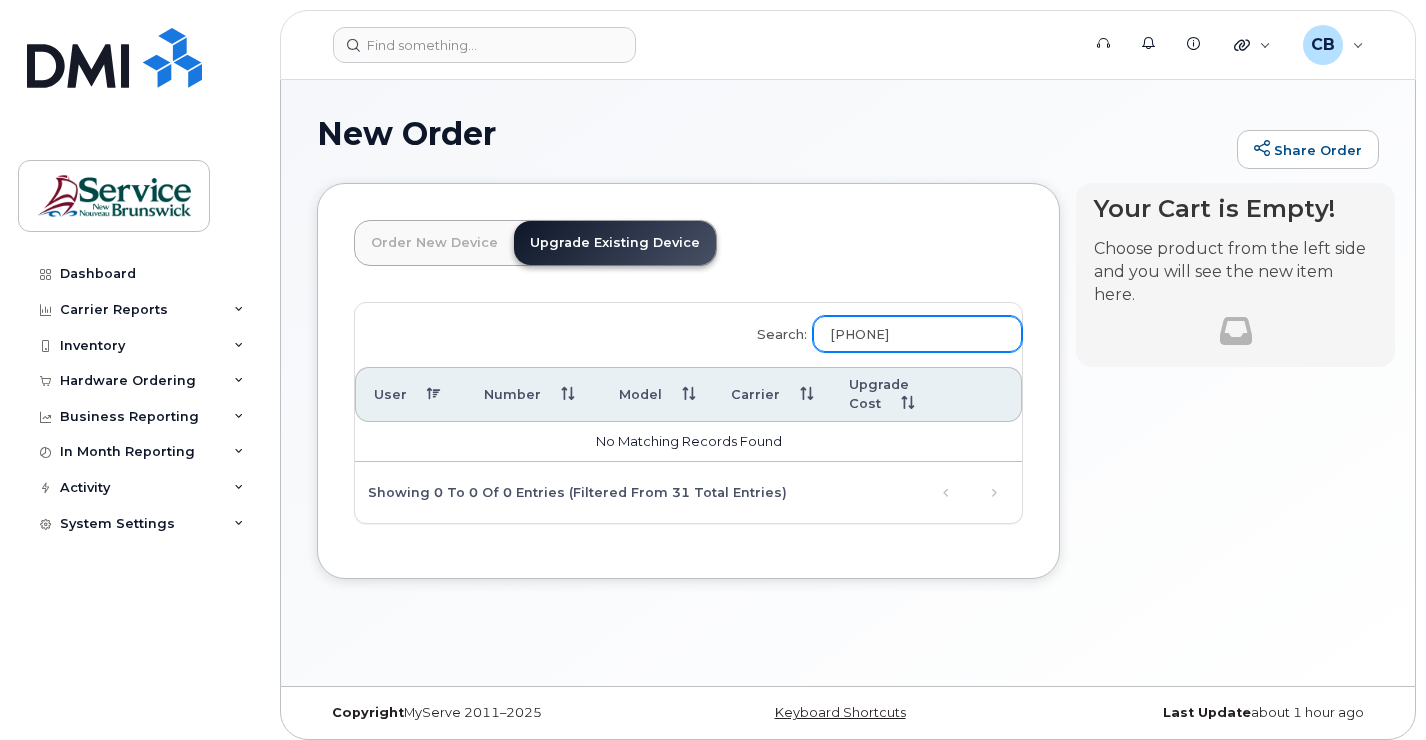 drag, startPoint x: 945, startPoint y: 331, endPoint x: 818, endPoint y: 330, distance: 127.00394 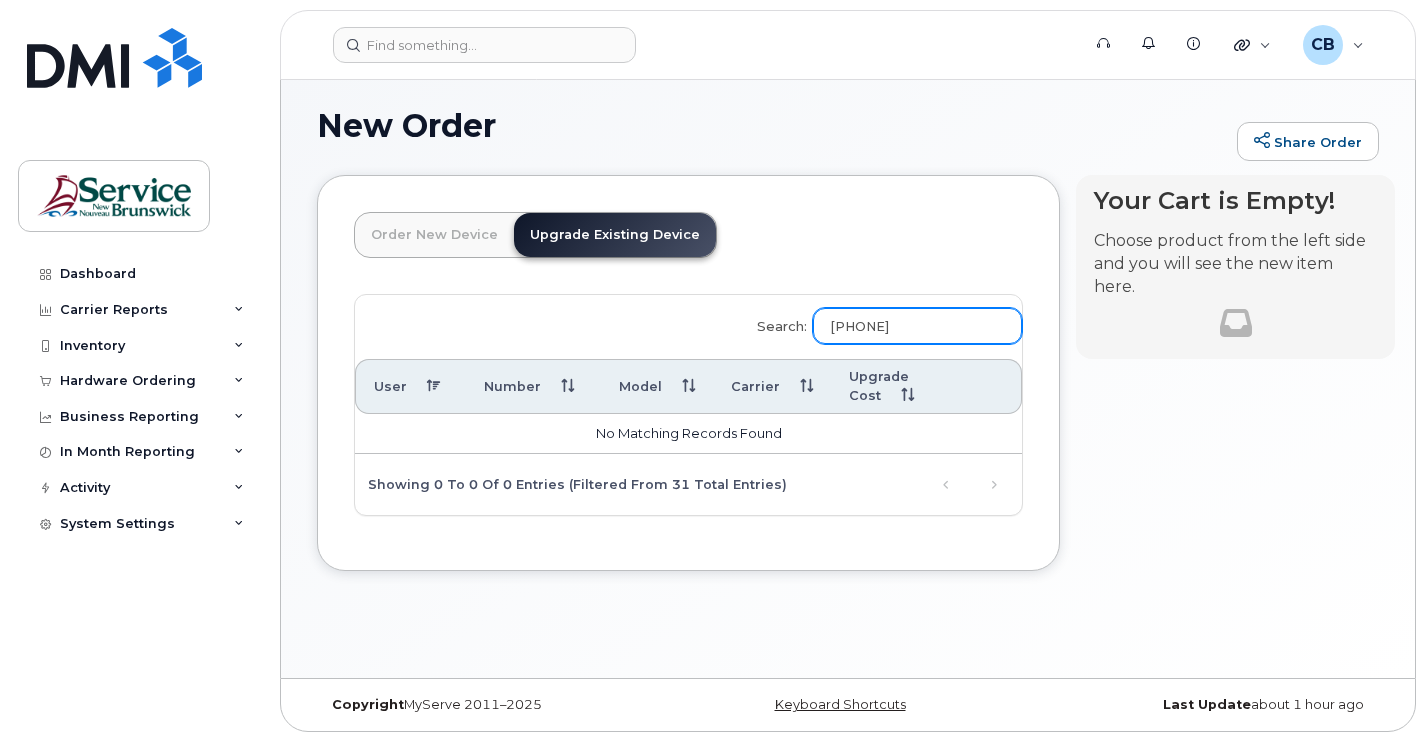 scroll, scrollTop: 10, scrollLeft: 0, axis: vertical 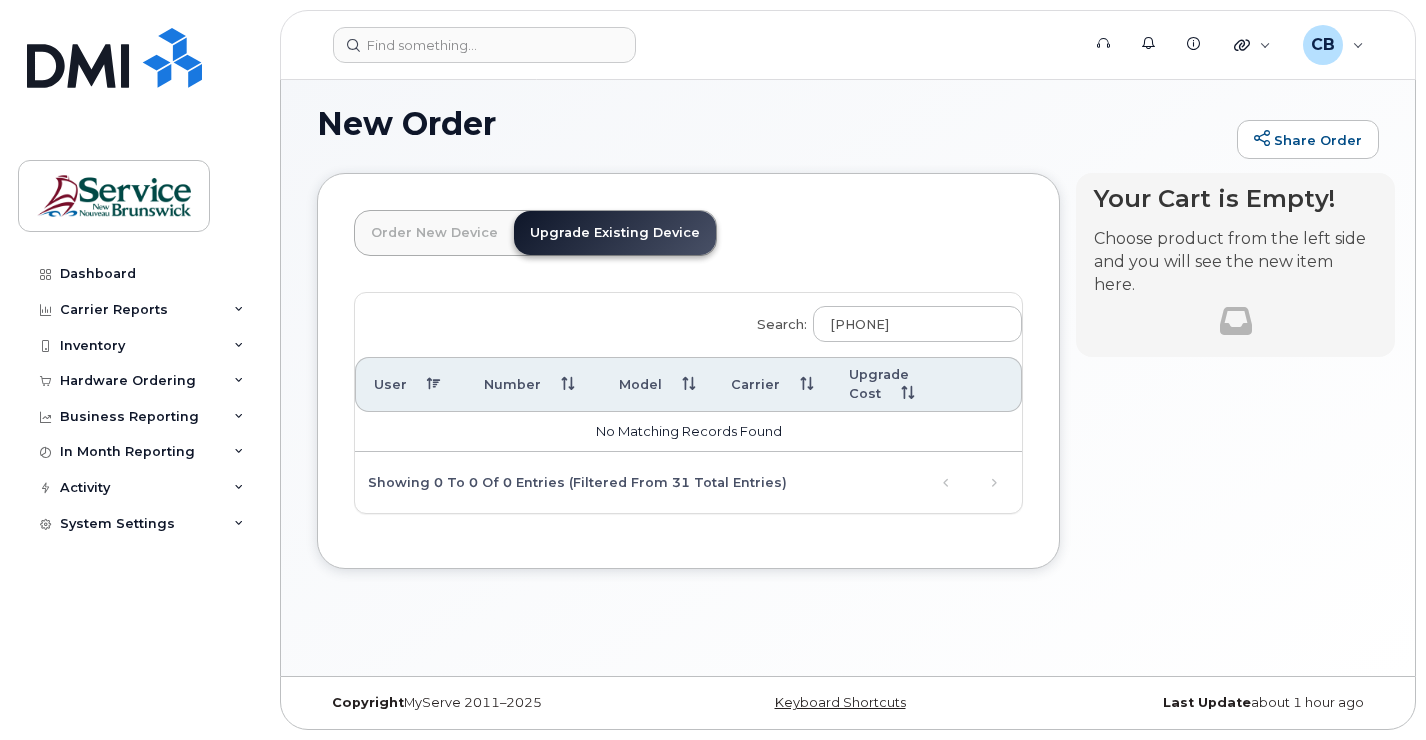 click on "User" at bounding box center [410, 385] 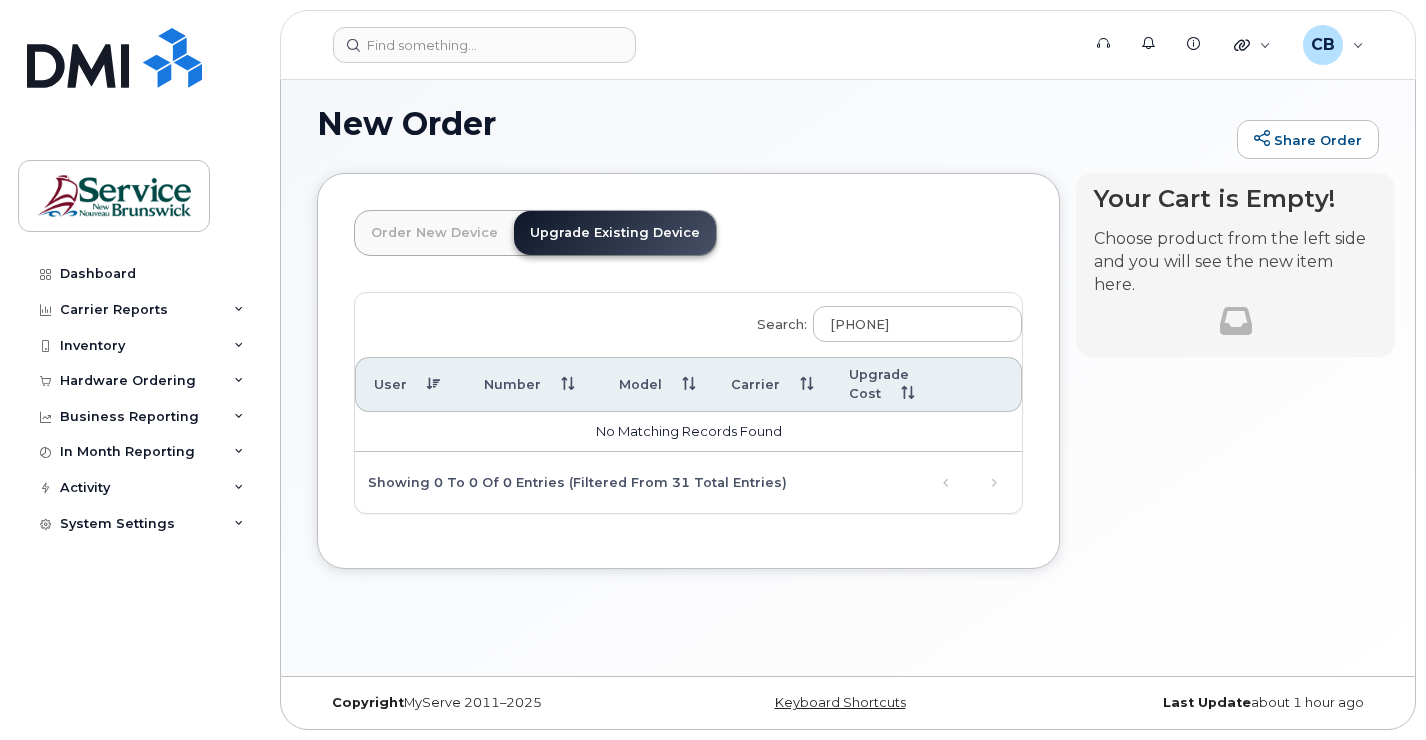 click on "User" at bounding box center (410, 385) 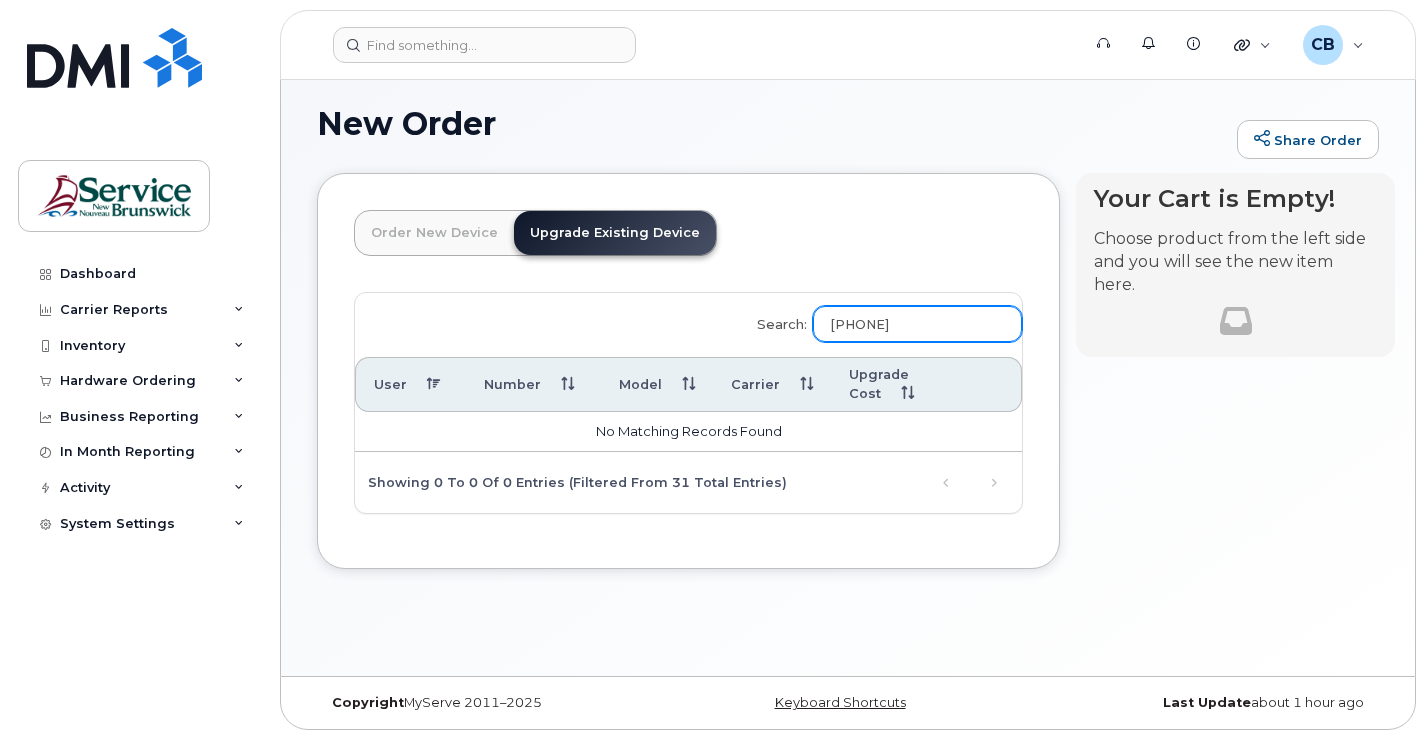 click on "5065660277" at bounding box center (917, 324) 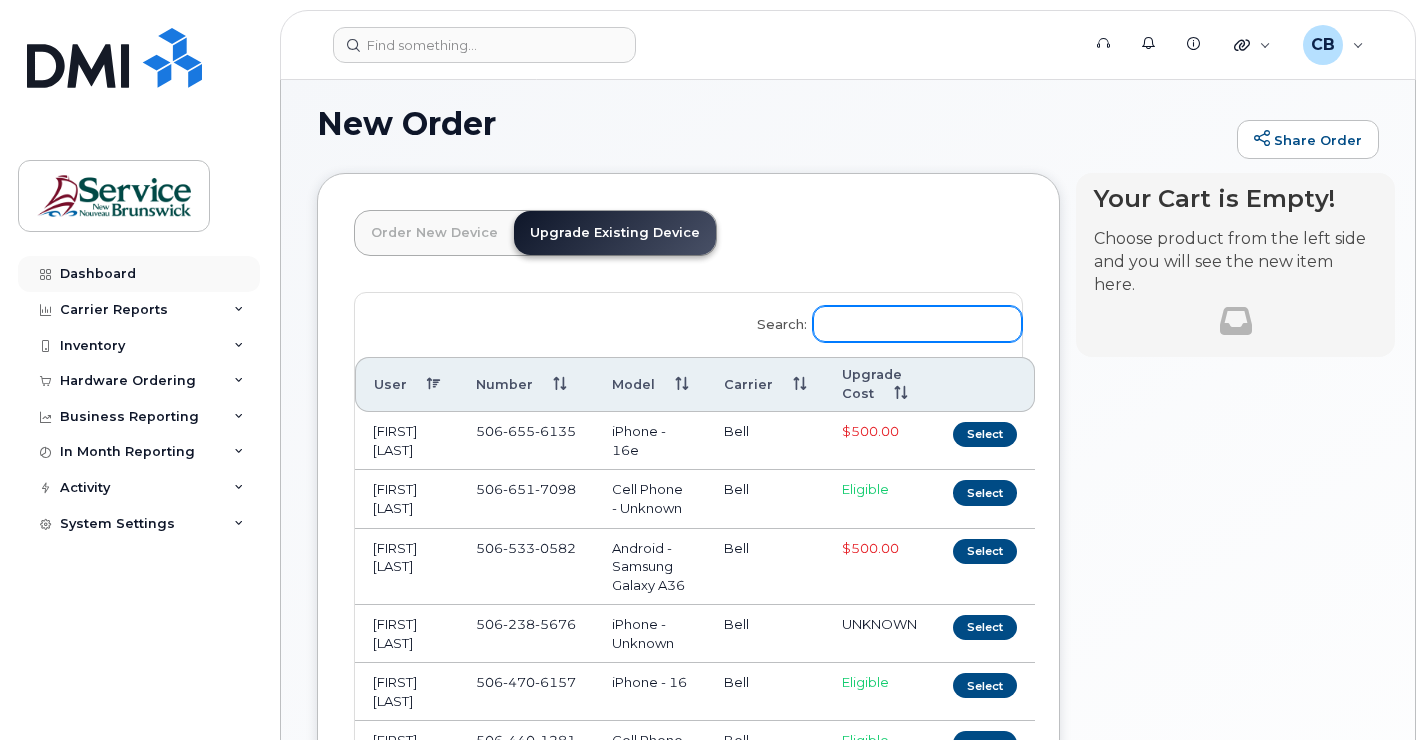 type 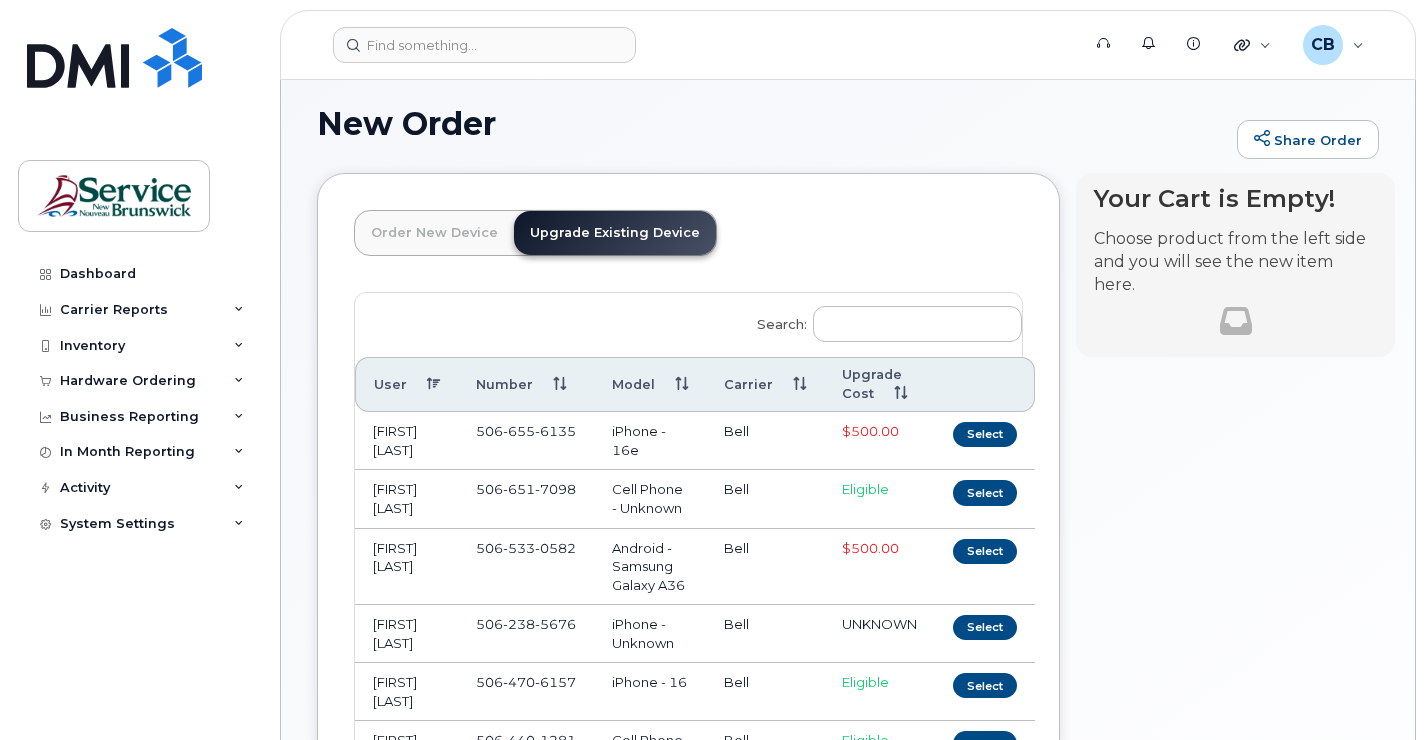 click on "Order New Device" at bounding box center [434, 233] 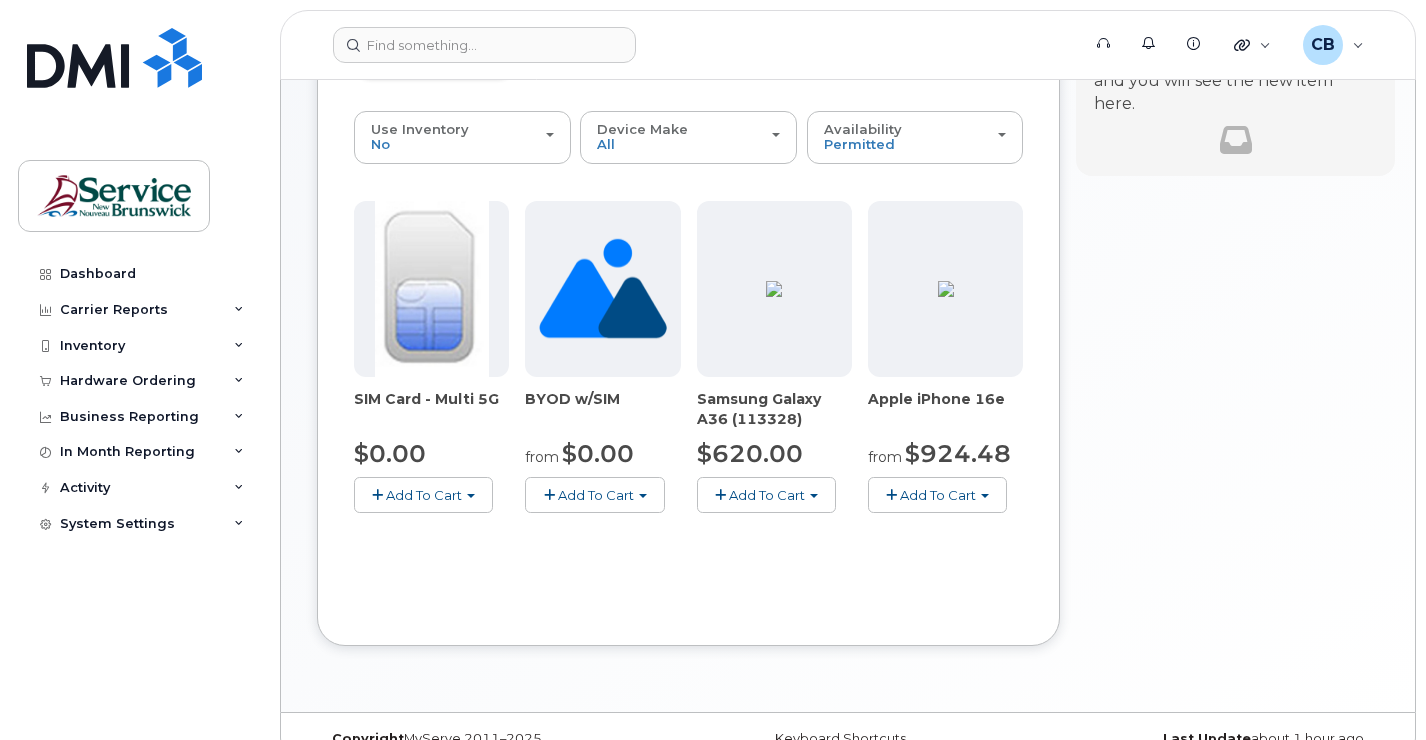 scroll, scrollTop: 227, scrollLeft: 0, axis: vertical 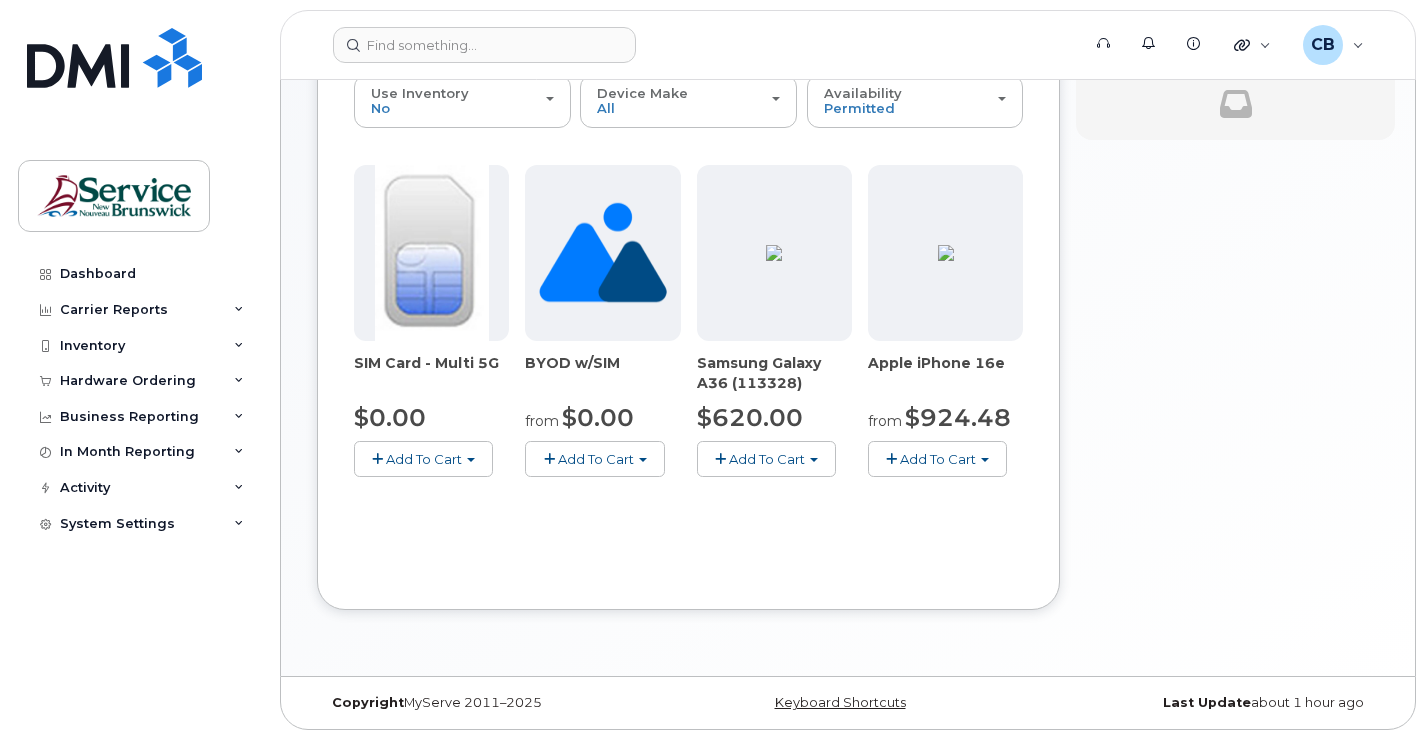 click on "Add To Cart" at bounding box center (767, 459) 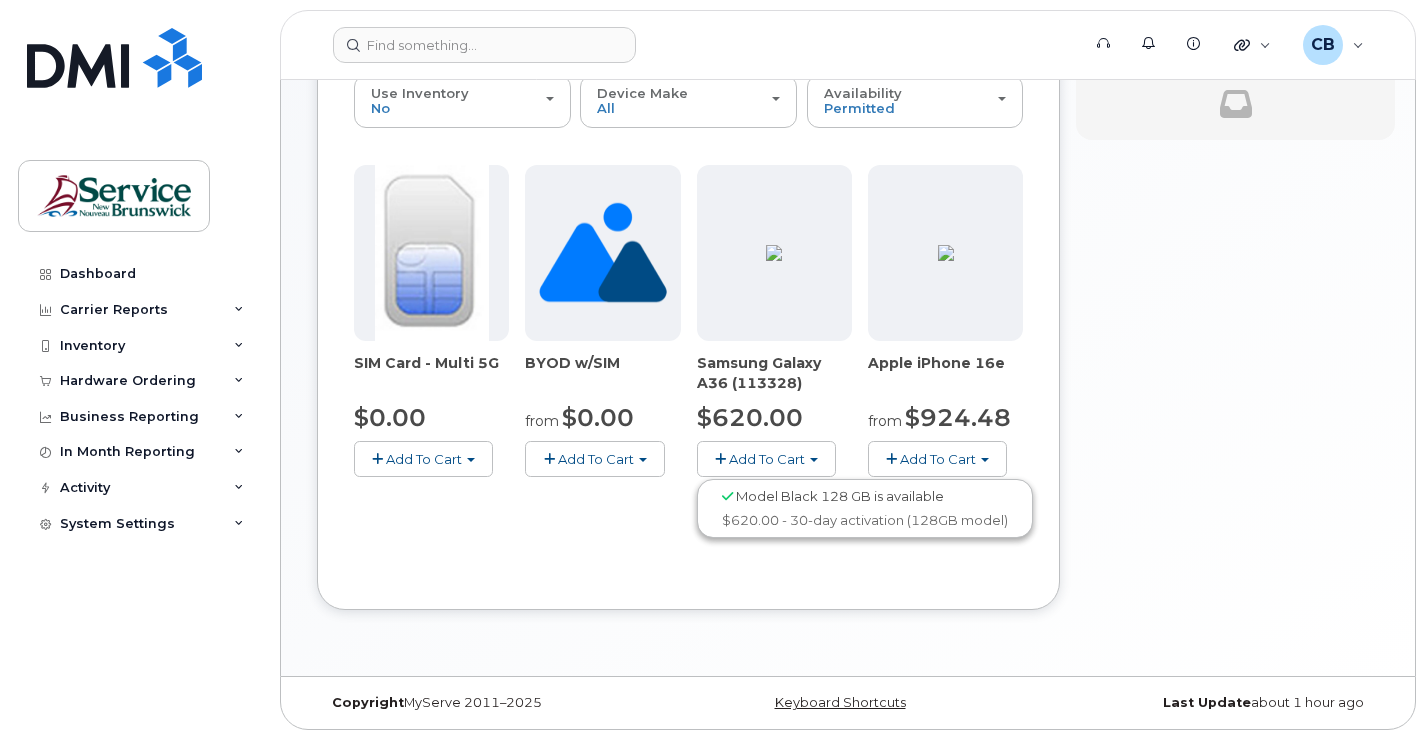 click on "Model Black 128 GB is available" at bounding box center (840, 496) 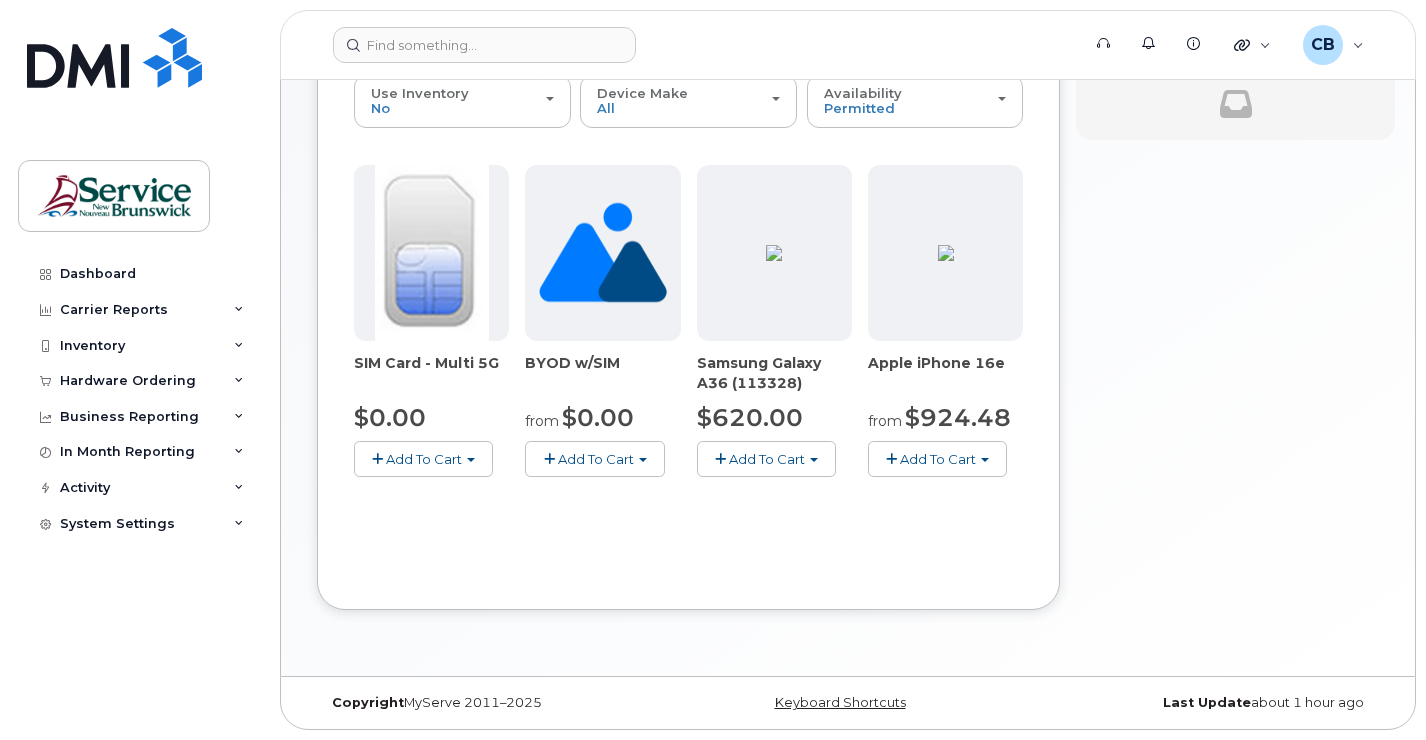 click on "SIM Card - Multi 5G
$0.00
Add To Cart
$0.00 - New Activation
BYOD w/SIM
from
$0.00
Add To Cart
$0.00 - New Activation
$0.00 - 30-Day Activation
Samsung Galaxy A36 (113328)
$620.00
Add To Cart
Model Black 128 GB is available
$620.00 - 30-day activation (128GB model)
Apple iPhone 16e
from
$924.48
Add To Cart
Model Black 128 GB ships when available
Model Black 256 GB is available
$924.48 - 30-day activation (128GB model)
$1078.92 - 30-day activation (256GB model)" at bounding box center [688, 337] 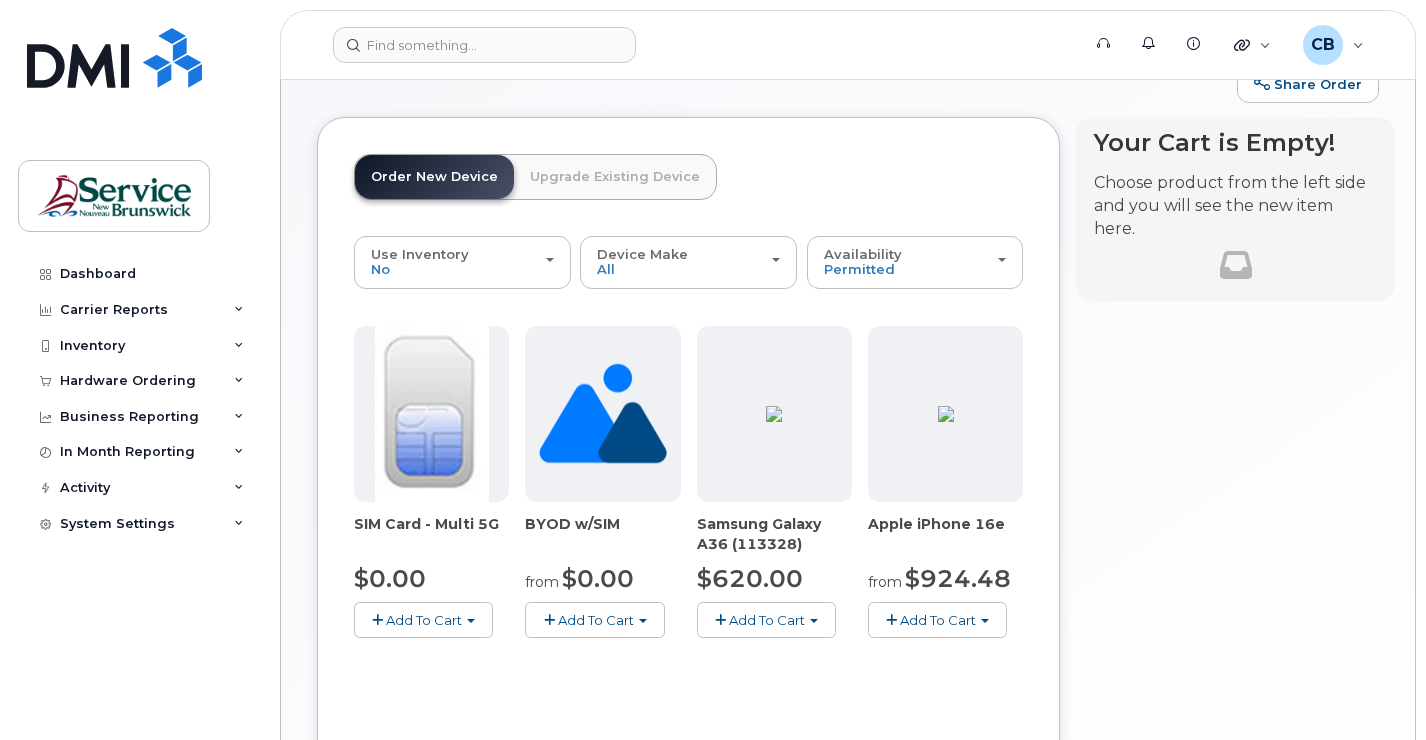 scroll, scrollTop: 0, scrollLeft: 0, axis: both 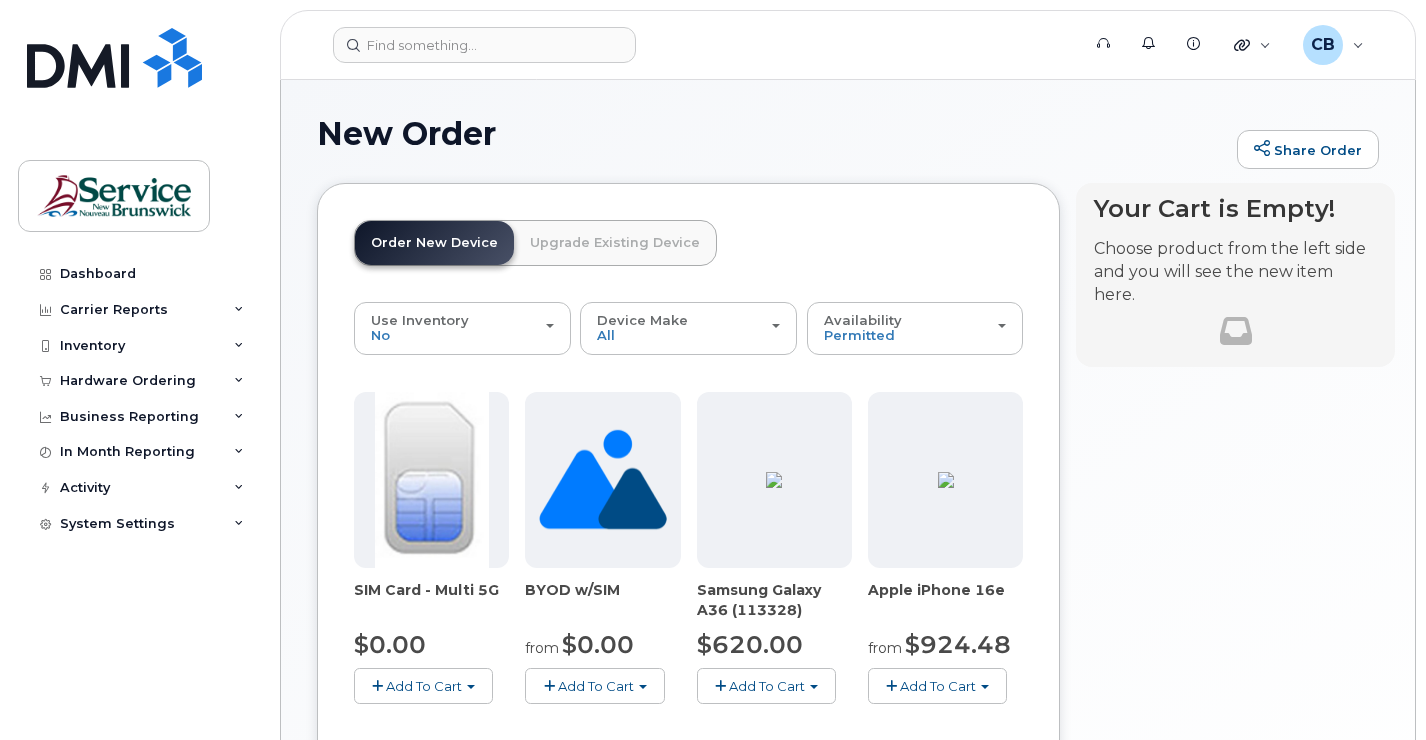 click on "Add To Cart" at bounding box center [767, 686] 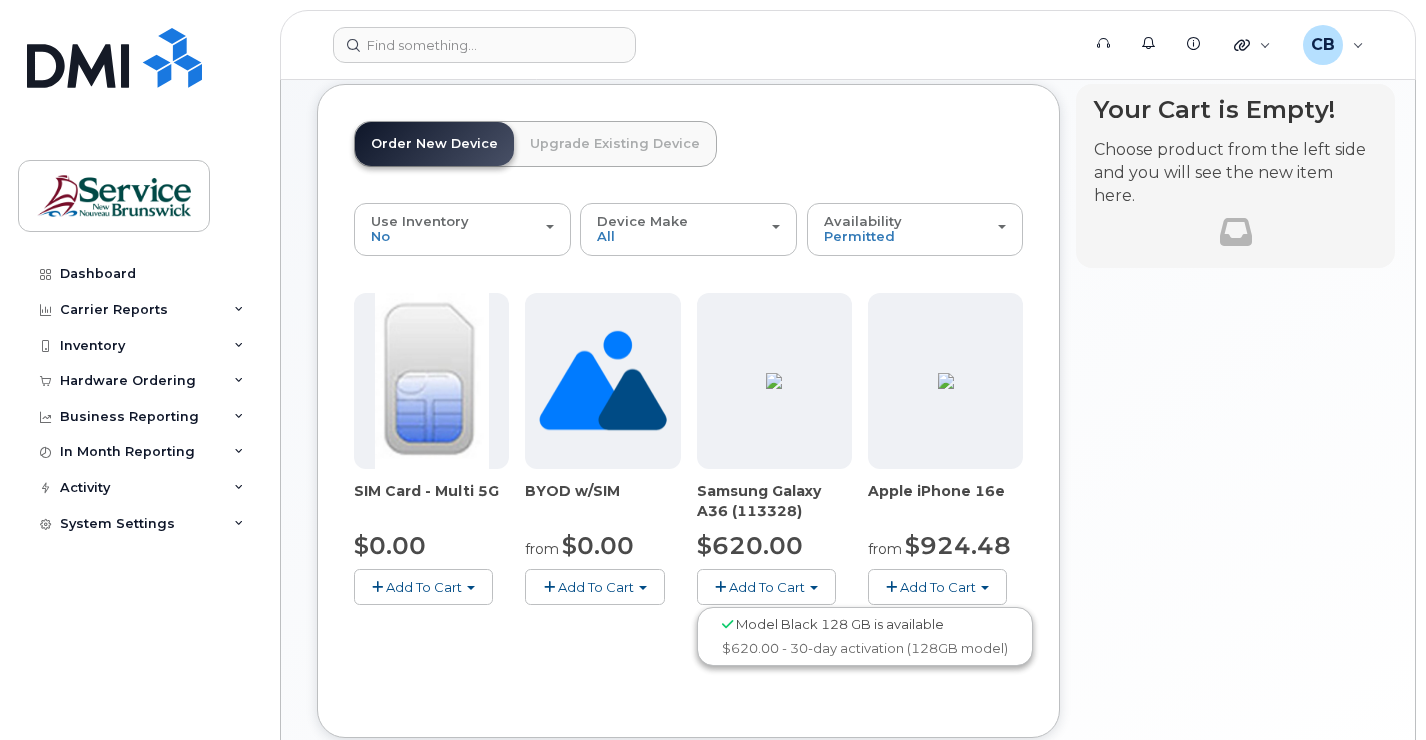 scroll, scrollTop: 100, scrollLeft: 0, axis: vertical 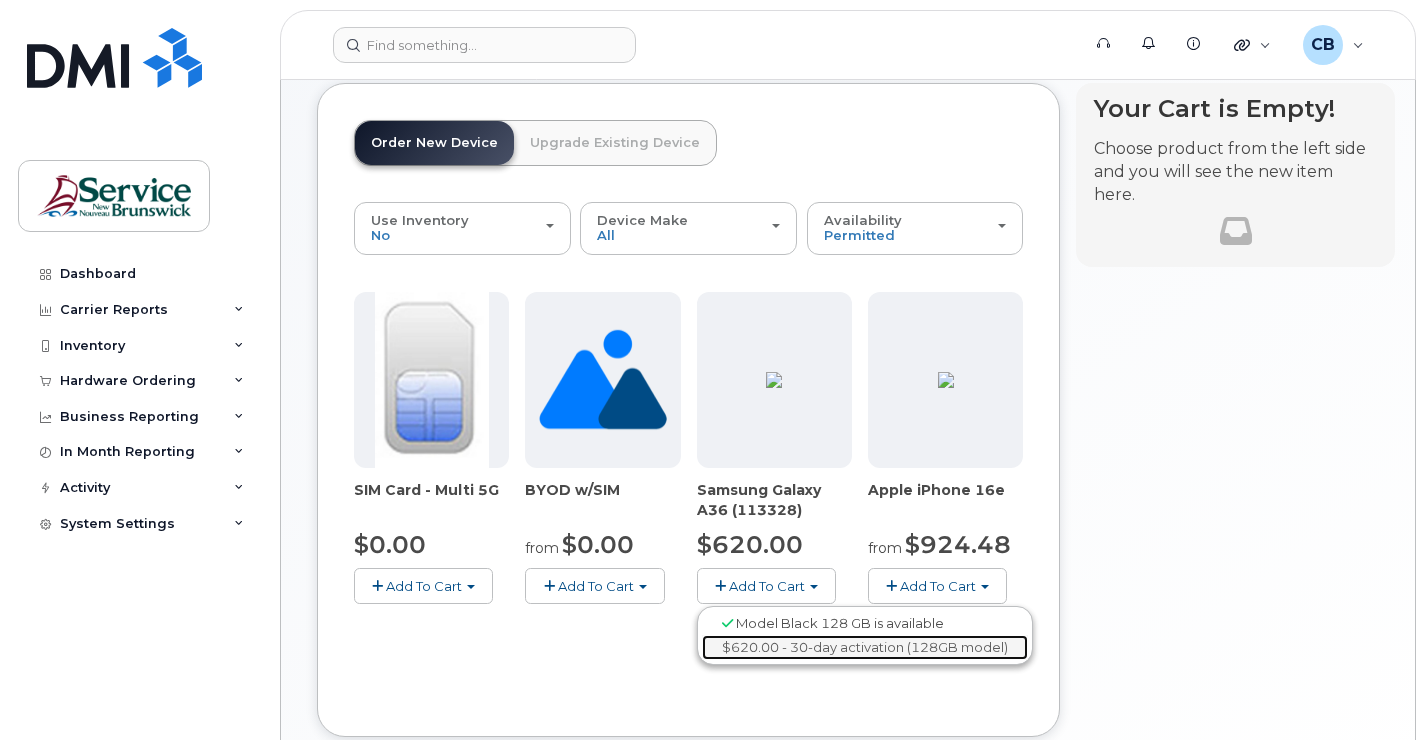 click on "$620.00 - 30-day activation (128GB model)" at bounding box center [865, 647] 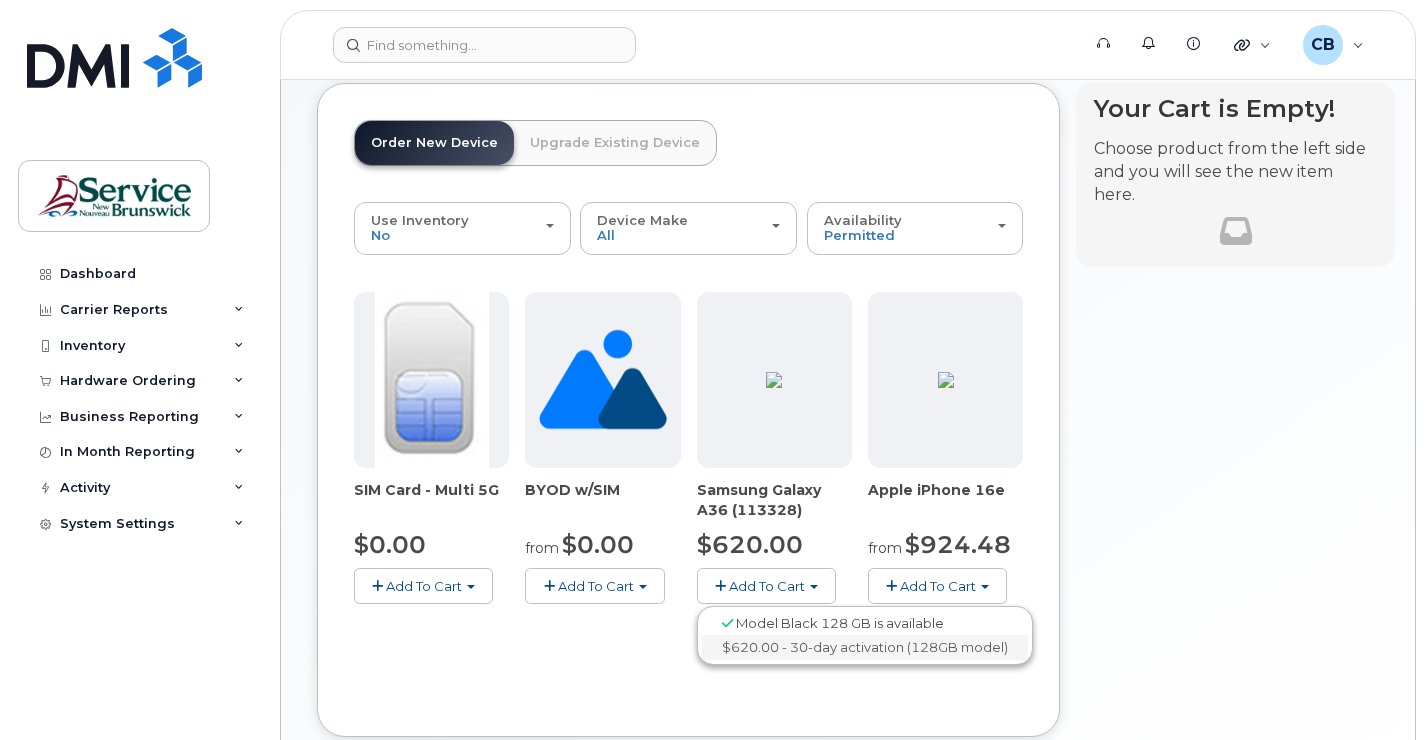 scroll, scrollTop: 10, scrollLeft: 0, axis: vertical 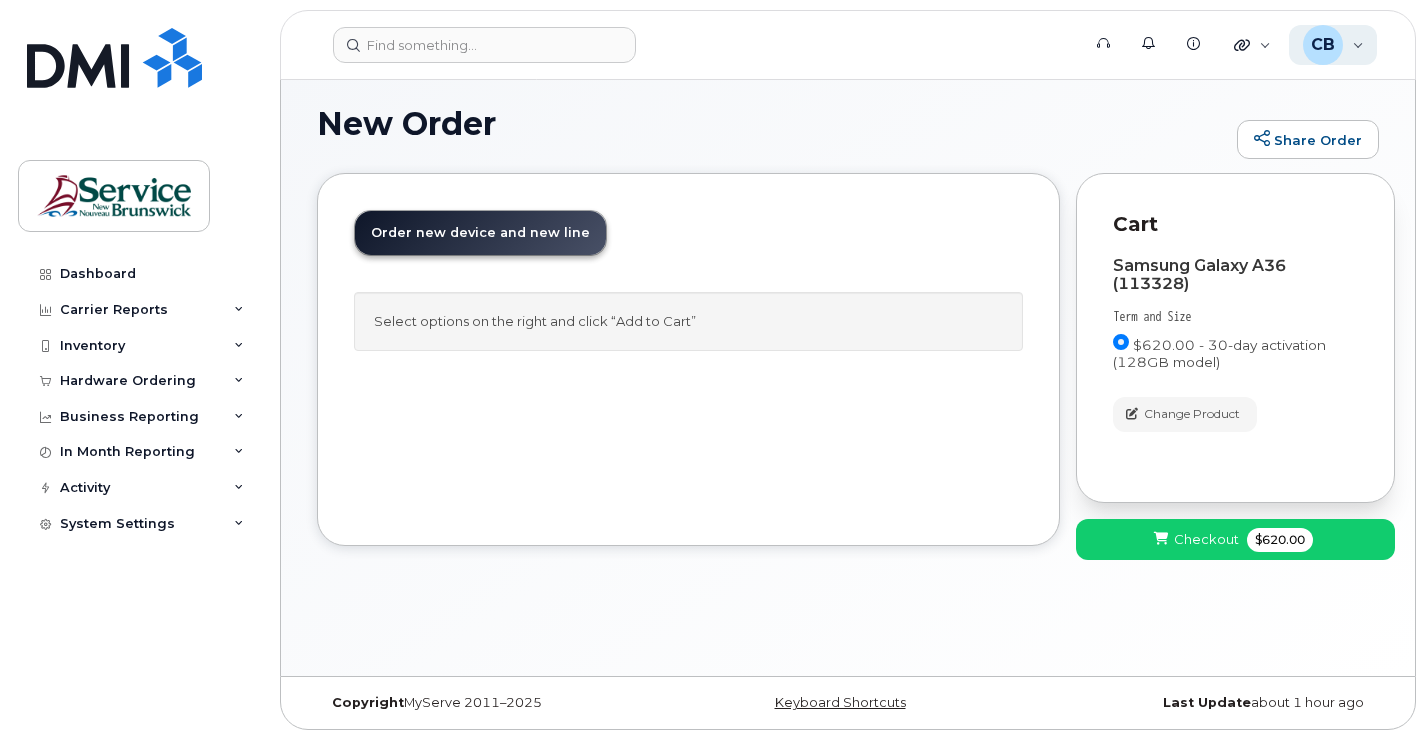 click on "CB Callaghan, Bernie (JPS/JSP) Wireless Admin" at bounding box center [1333, 45] 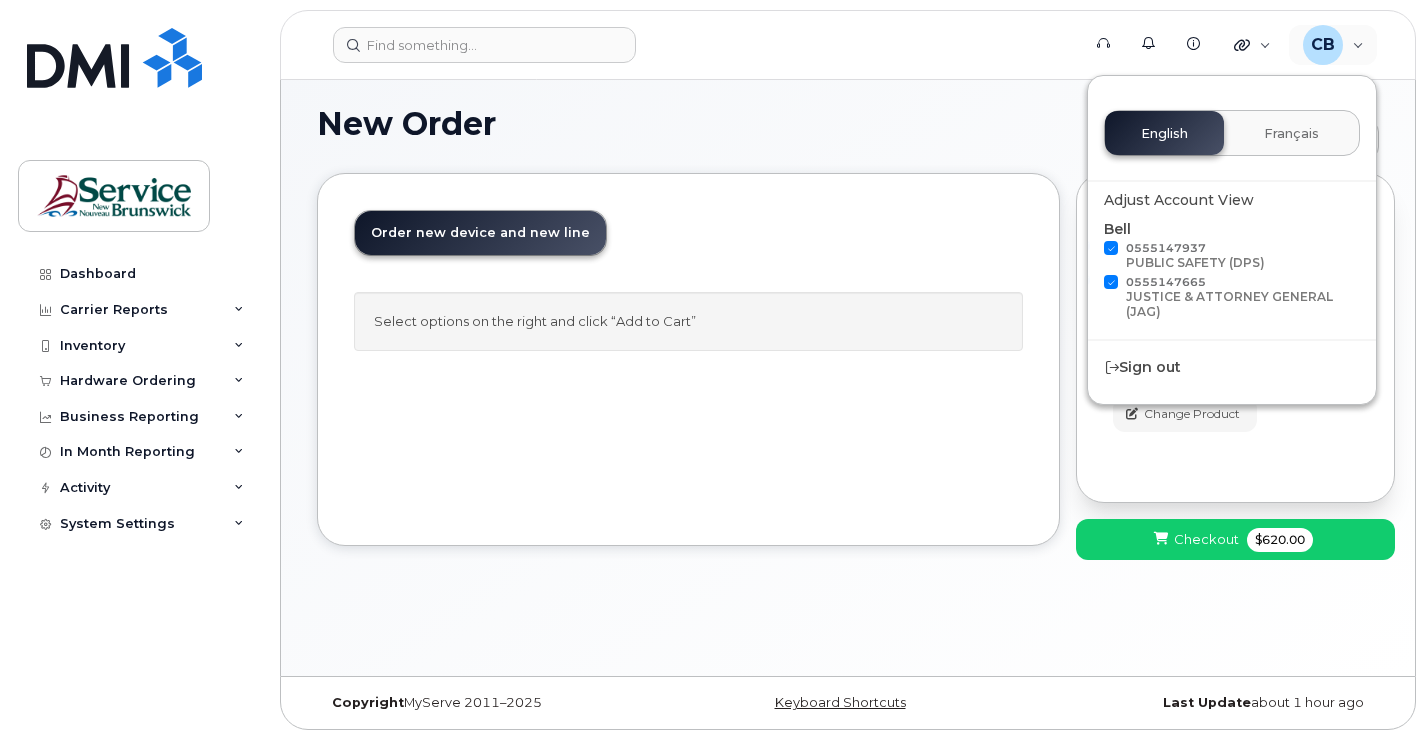 click on "New Order" at bounding box center (772, 123) 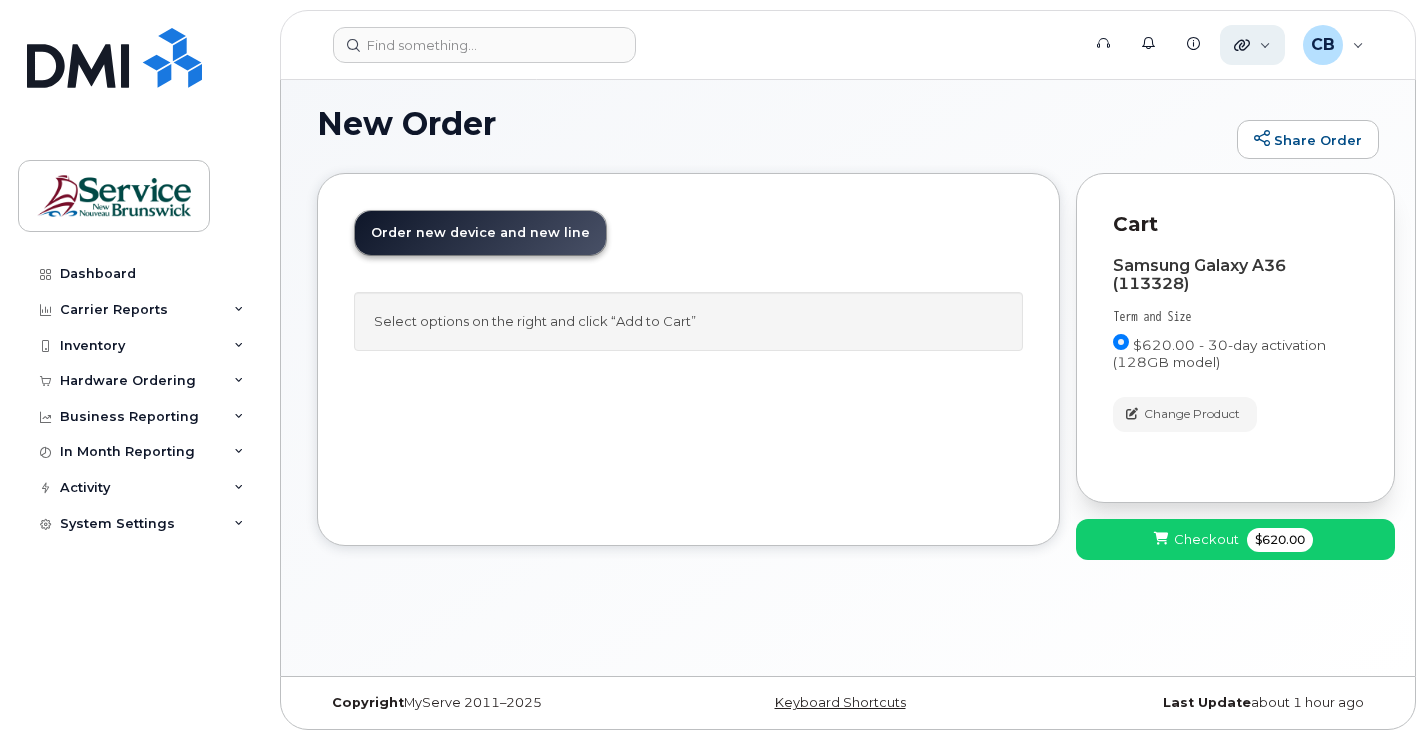 click on "Quicklinks" at bounding box center [1252, 45] 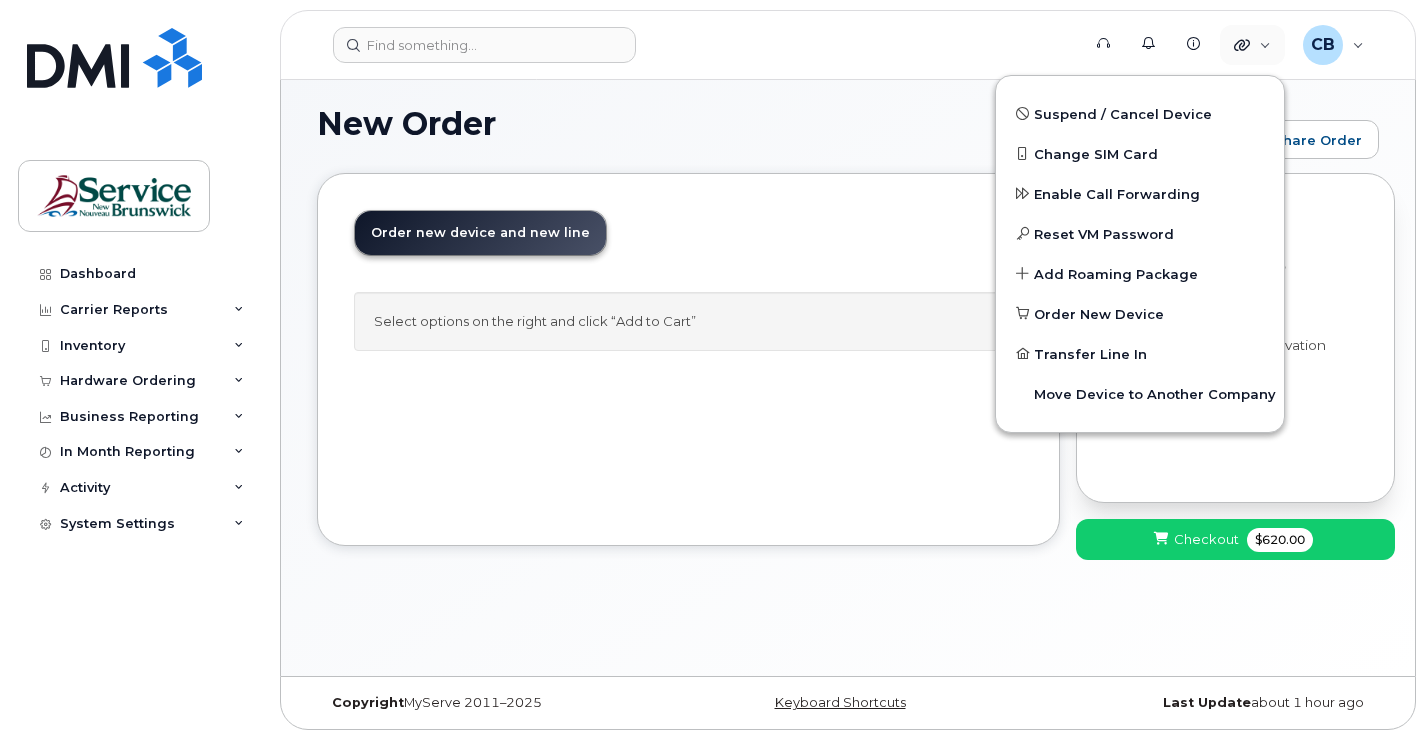 click on "New Order" at bounding box center (772, 123) 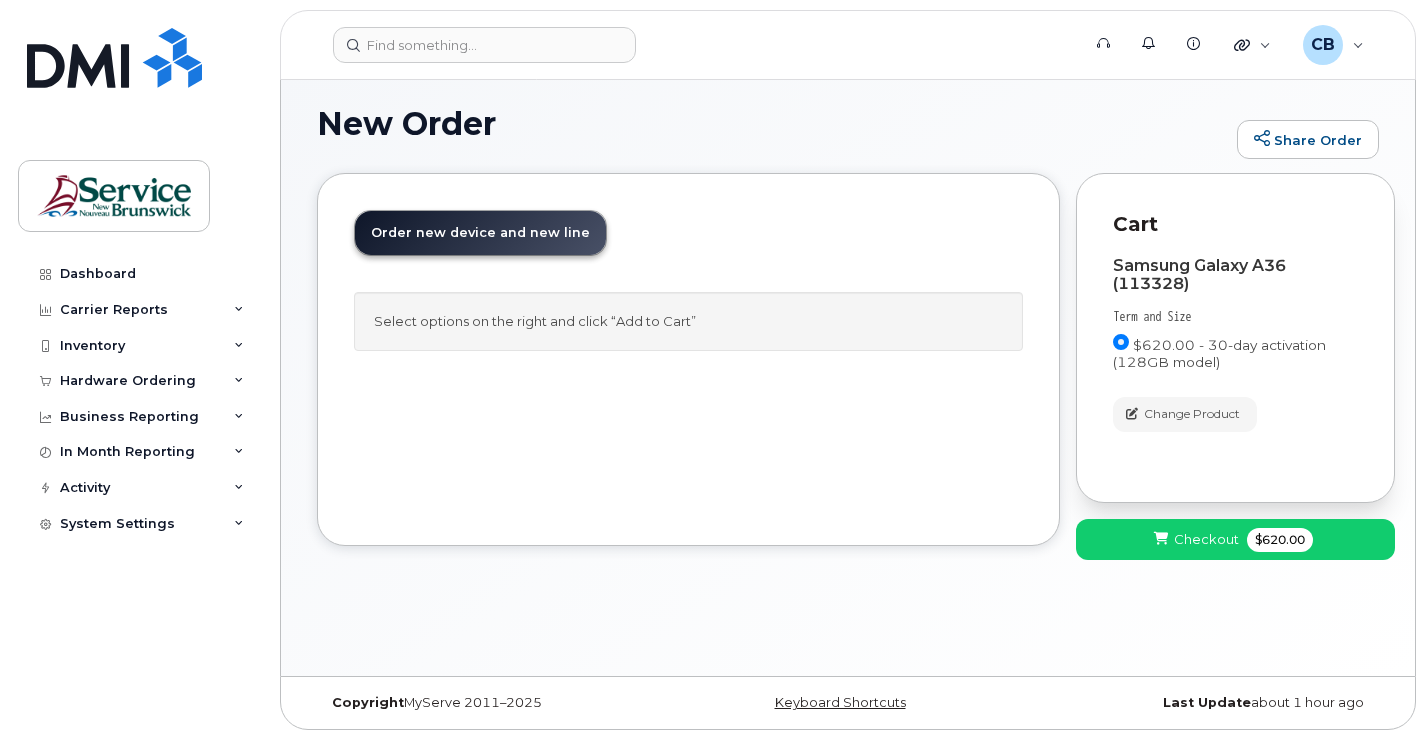 click on "New Order" at bounding box center [772, 123] 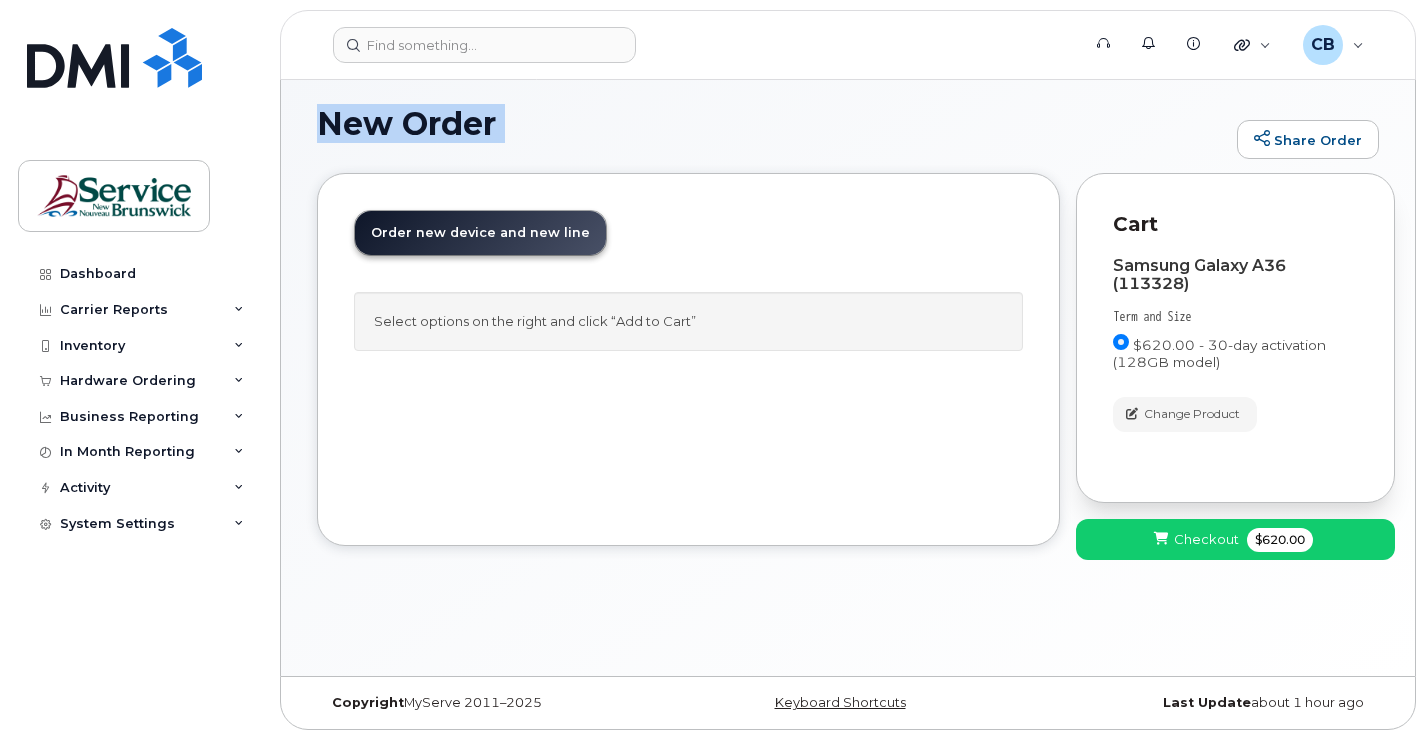click on "New Order" at bounding box center [772, 123] 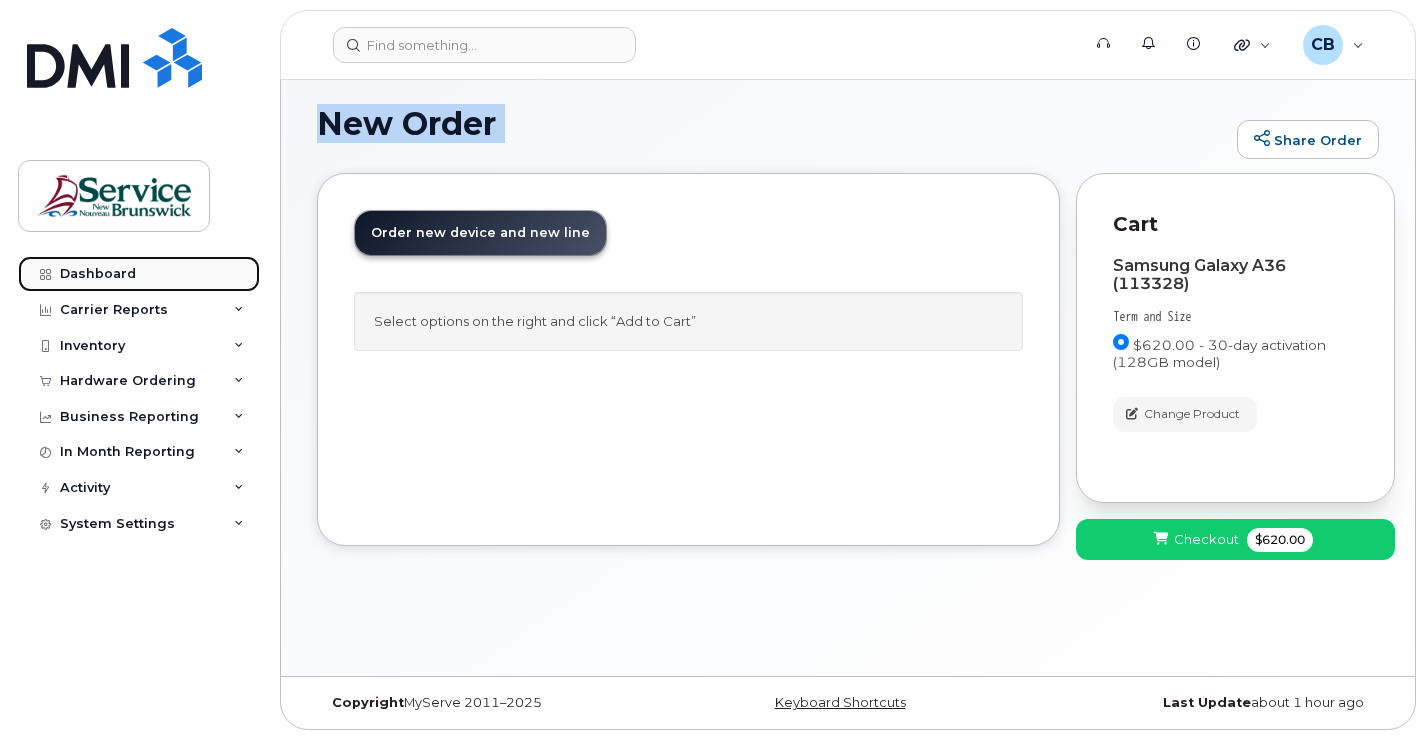 click on "Dashboard" at bounding box center [98, 274] 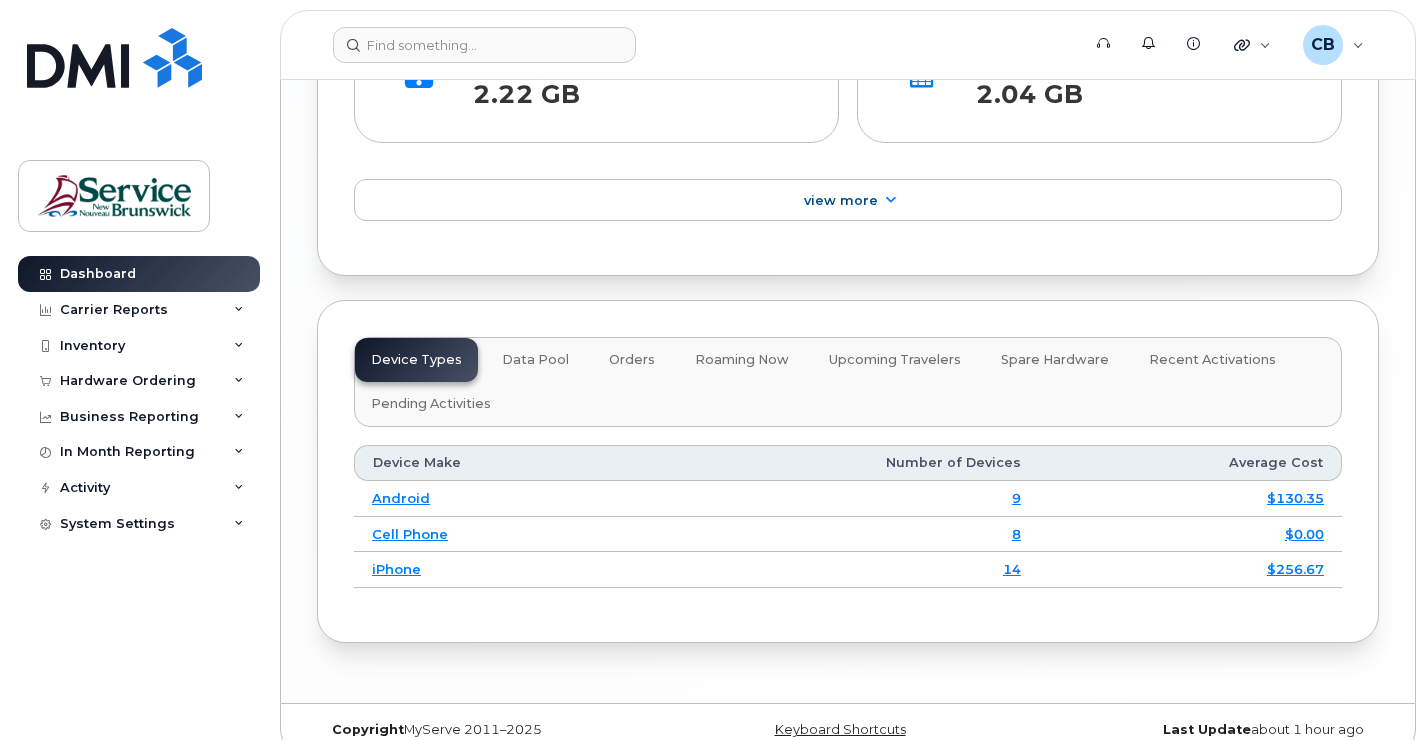 scroll, scrollTop: 2427, scrollLeft: 0, axis: vertical 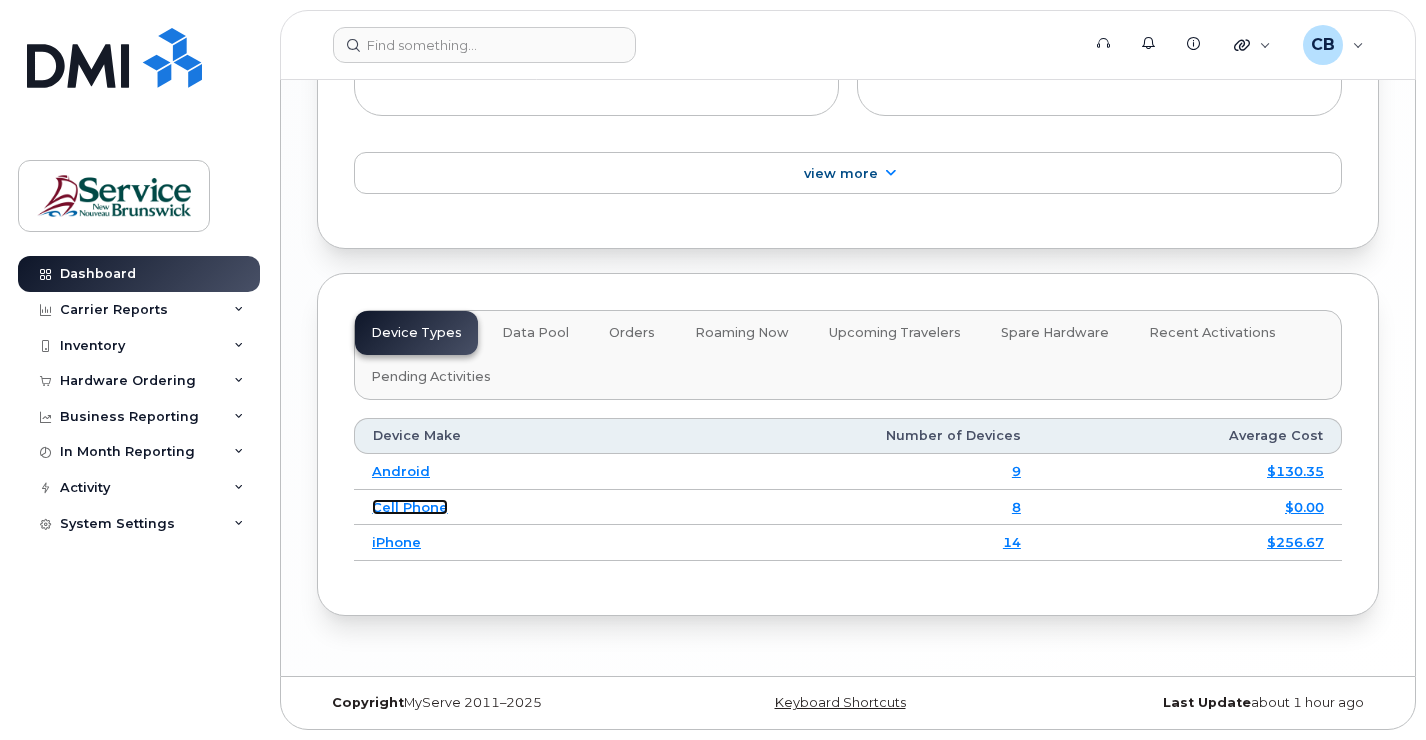 click on "Cell Phone" at bounding box center (410, 507) 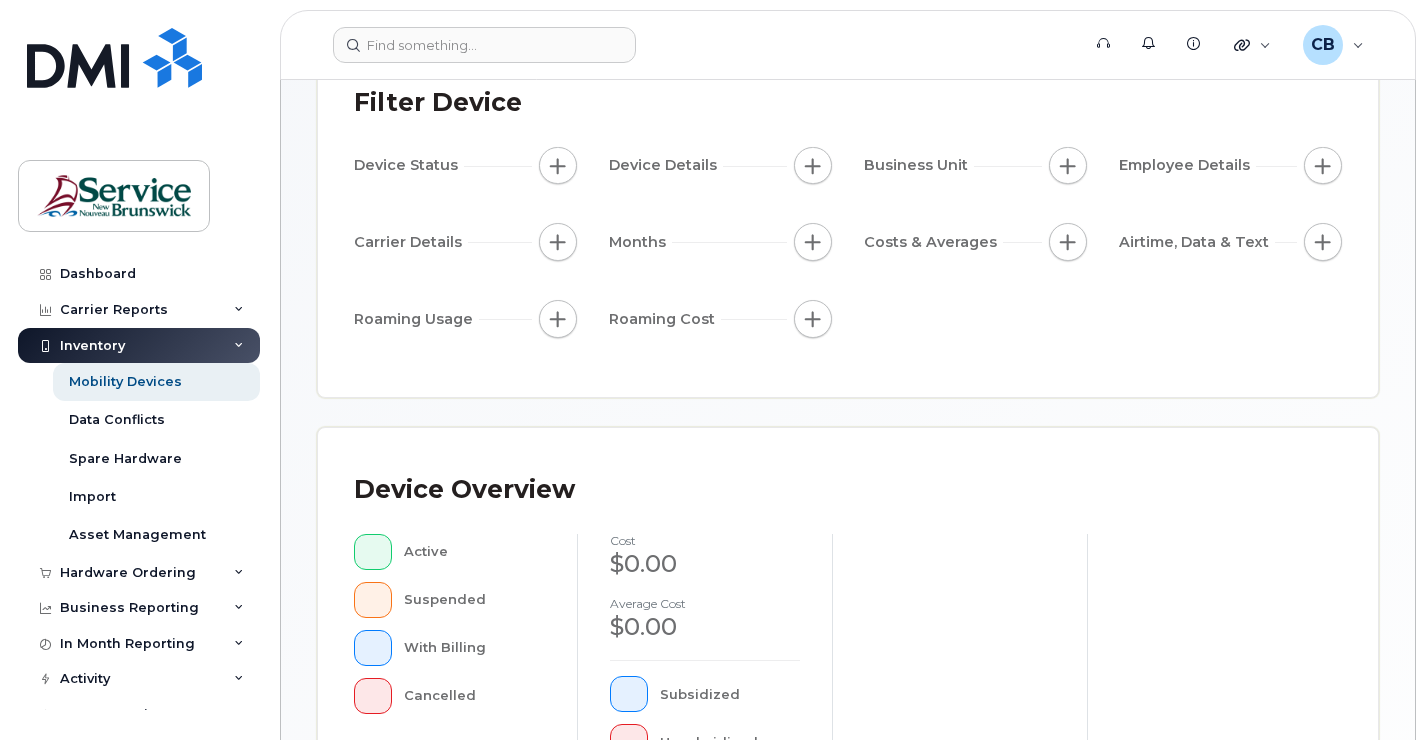 scroll, scrollTop: 217, scrollLeft: 0, axis: vertical 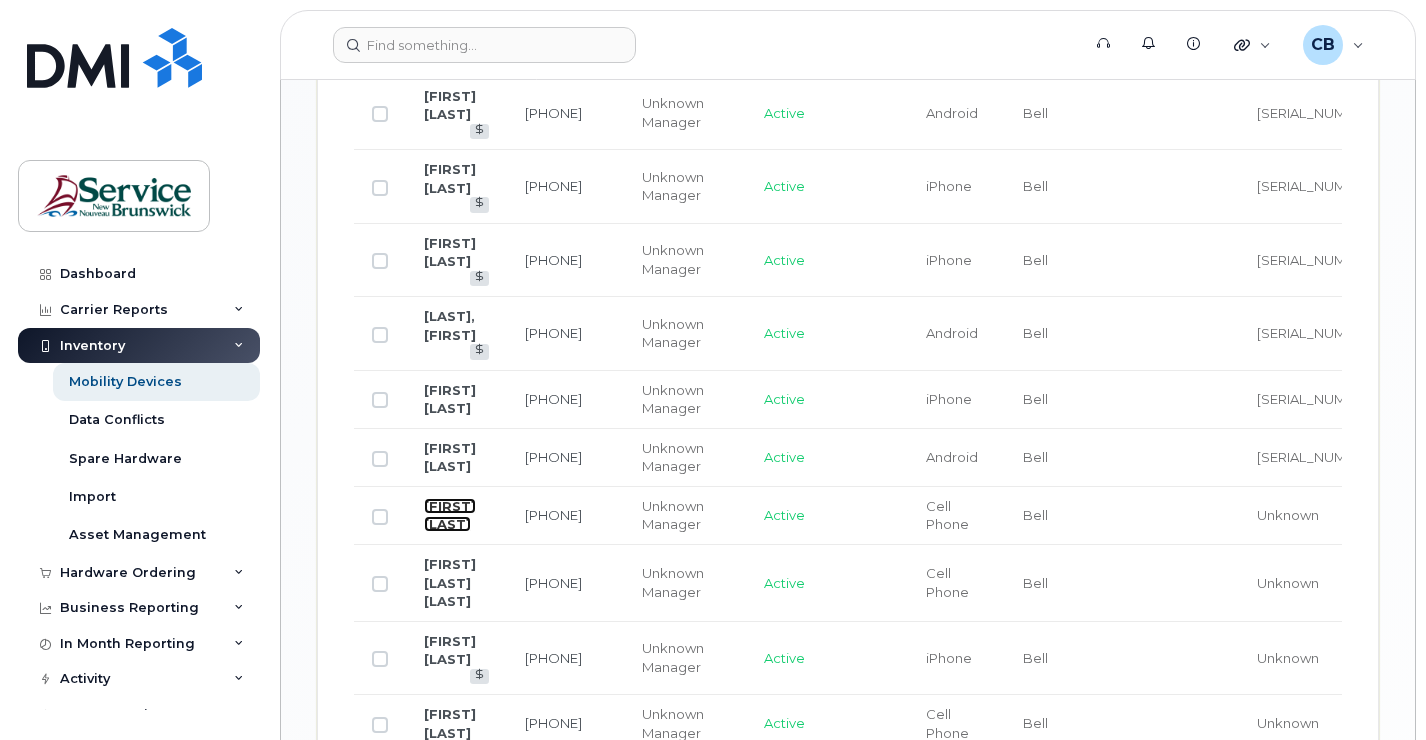 click on "[FIRST] [LAST]" 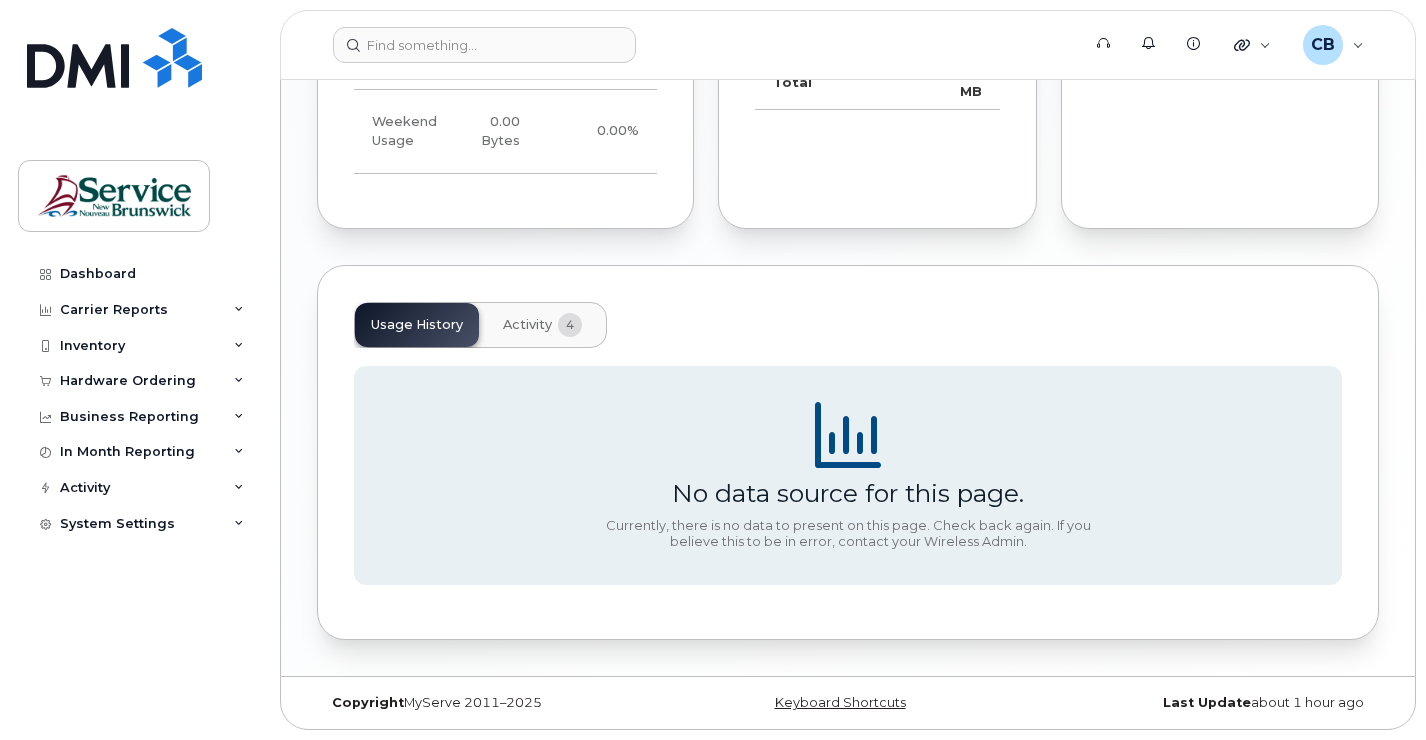 scroll, scrollTop: 1611, scrollLeft: 0, axis: vertical 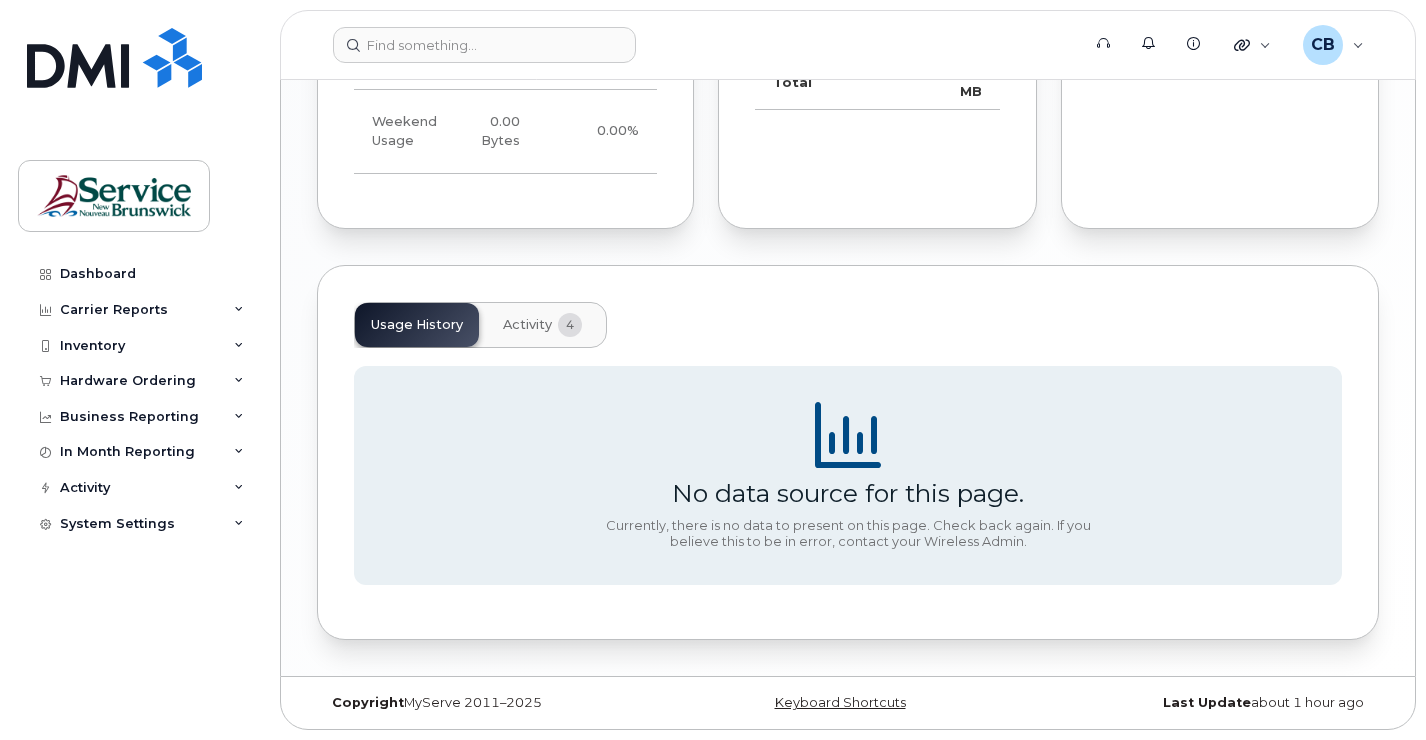 click on "Activity" at bounding box center (527, 325) 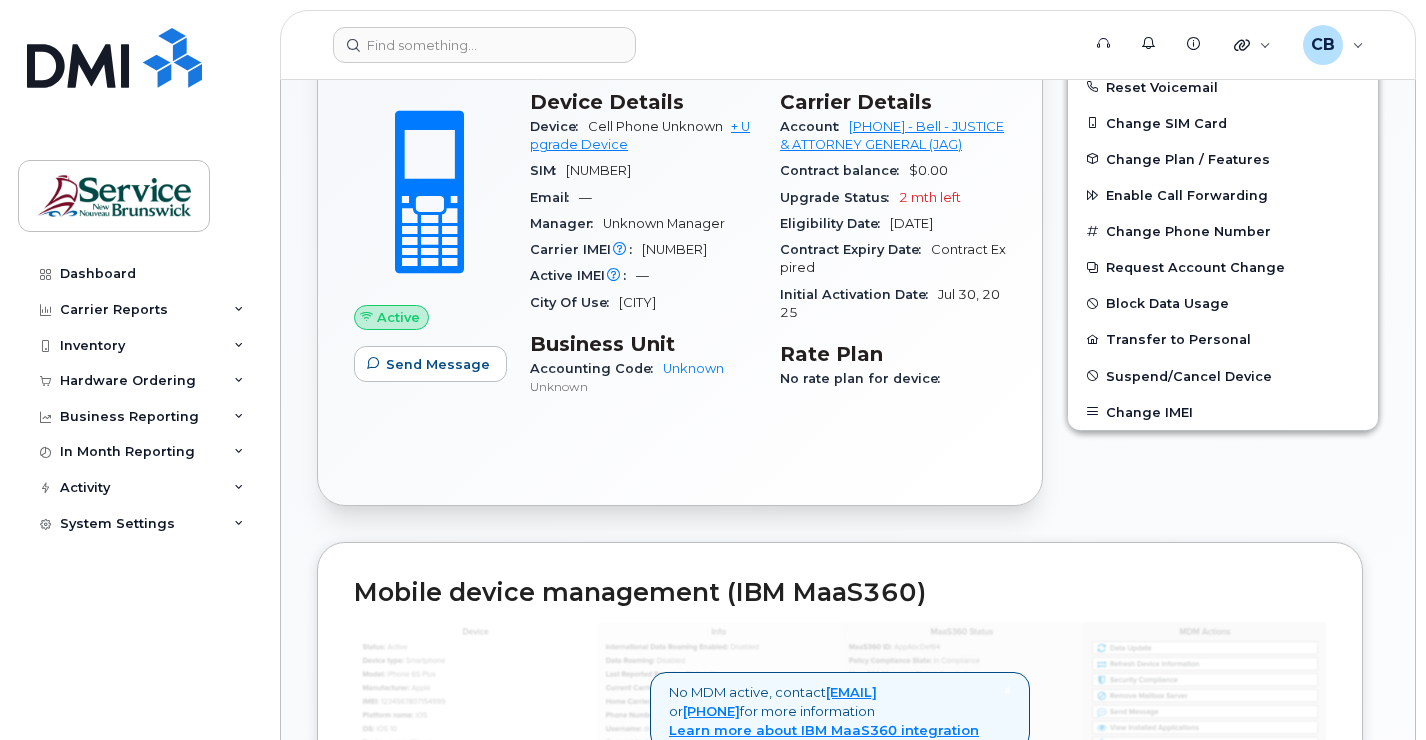 scroll, scrollTop: 0, scrollLeft: 0, axis: both 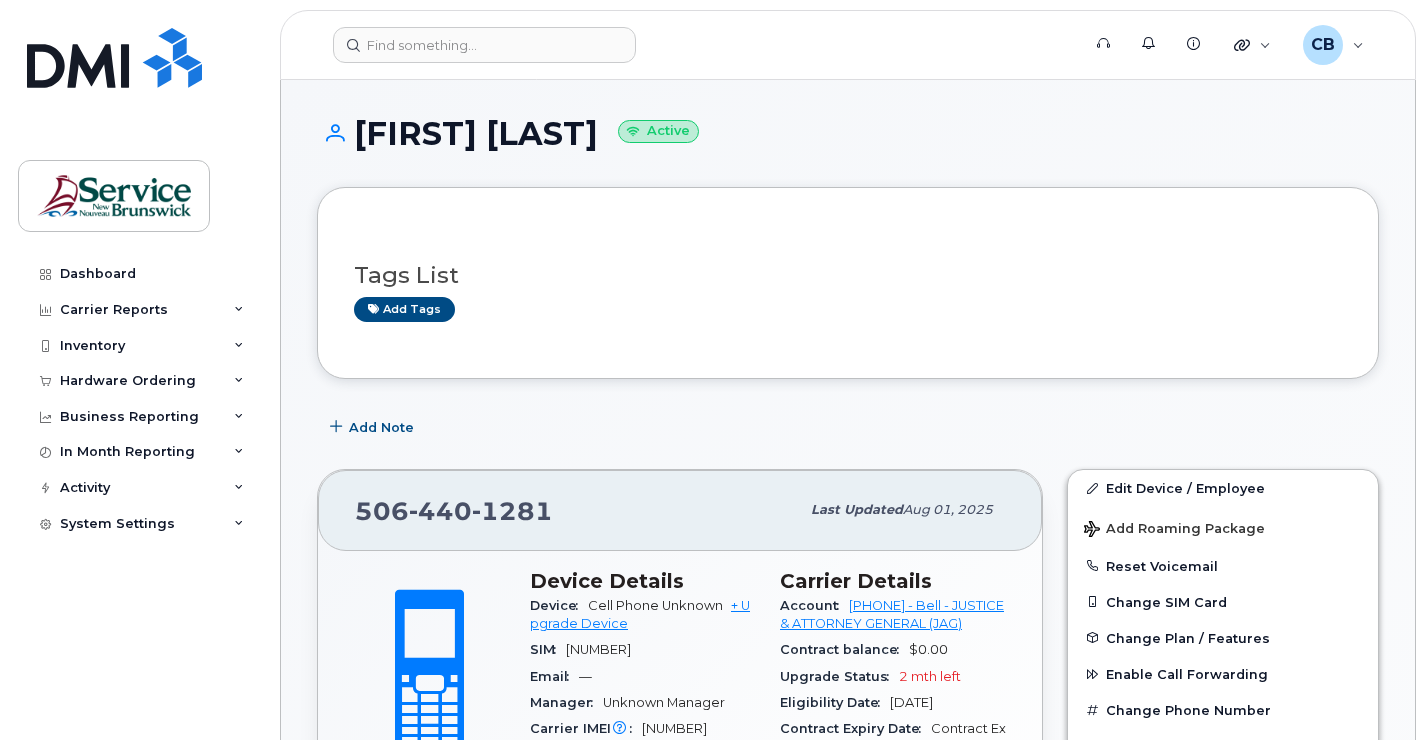 click on "Add tags" at bounding box center (840, 309) 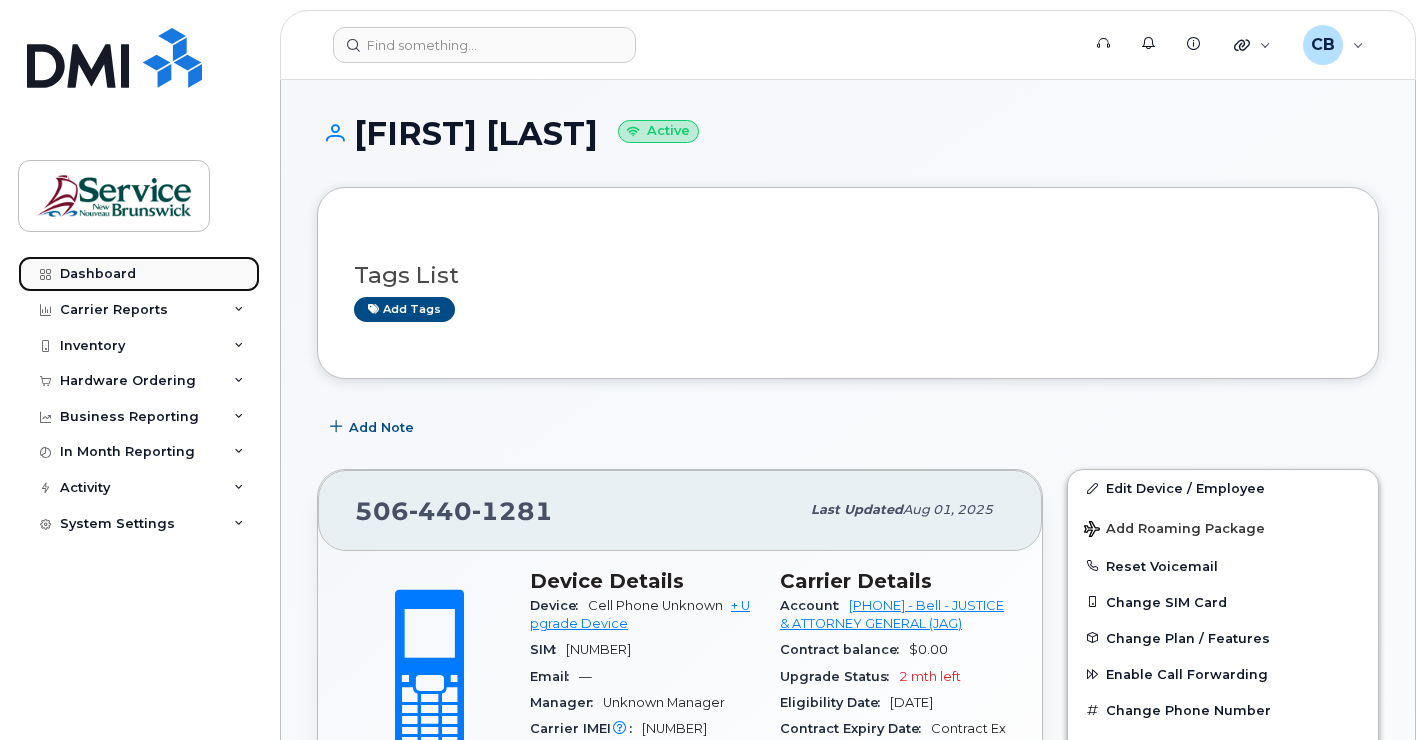 click on "Dashboard" at bounding box center (98, 274) 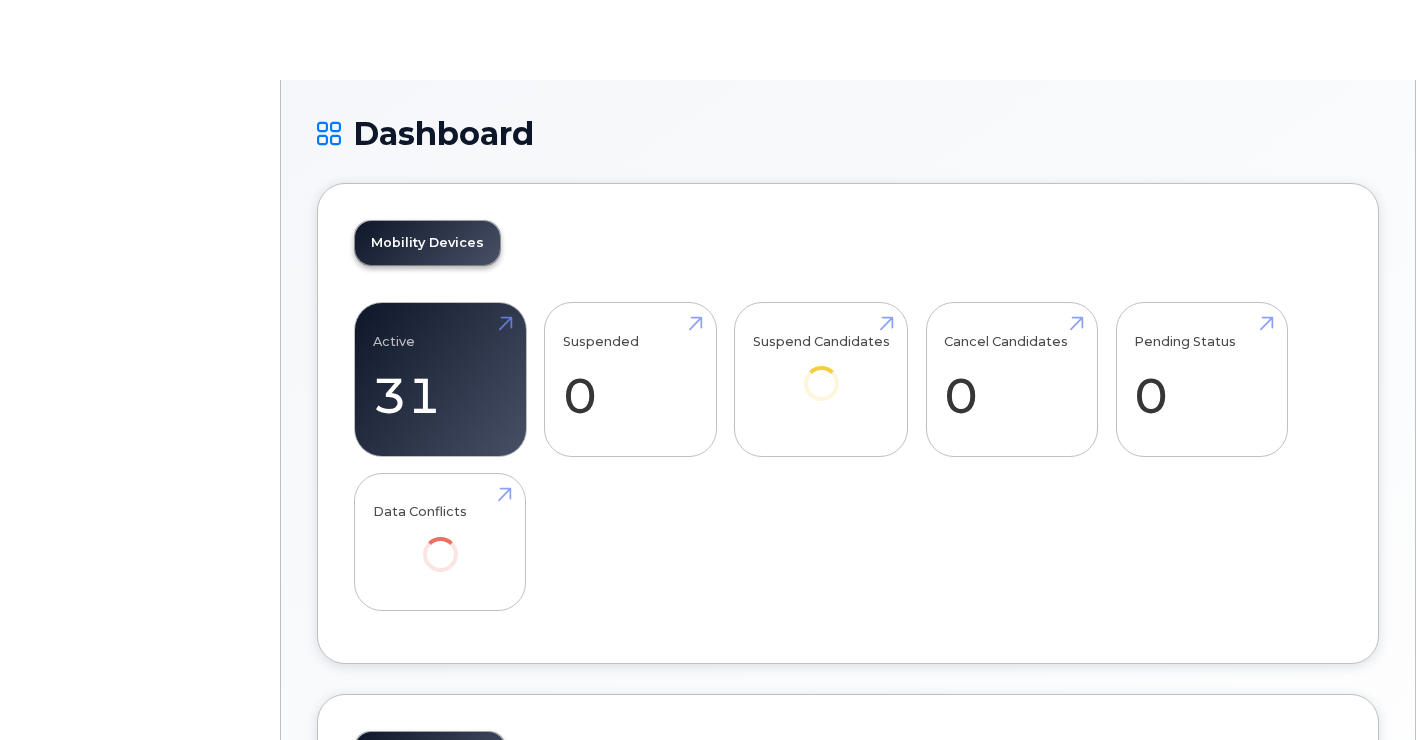 scroll, scrollTop: 0, scrollLeft: 0, axis: both 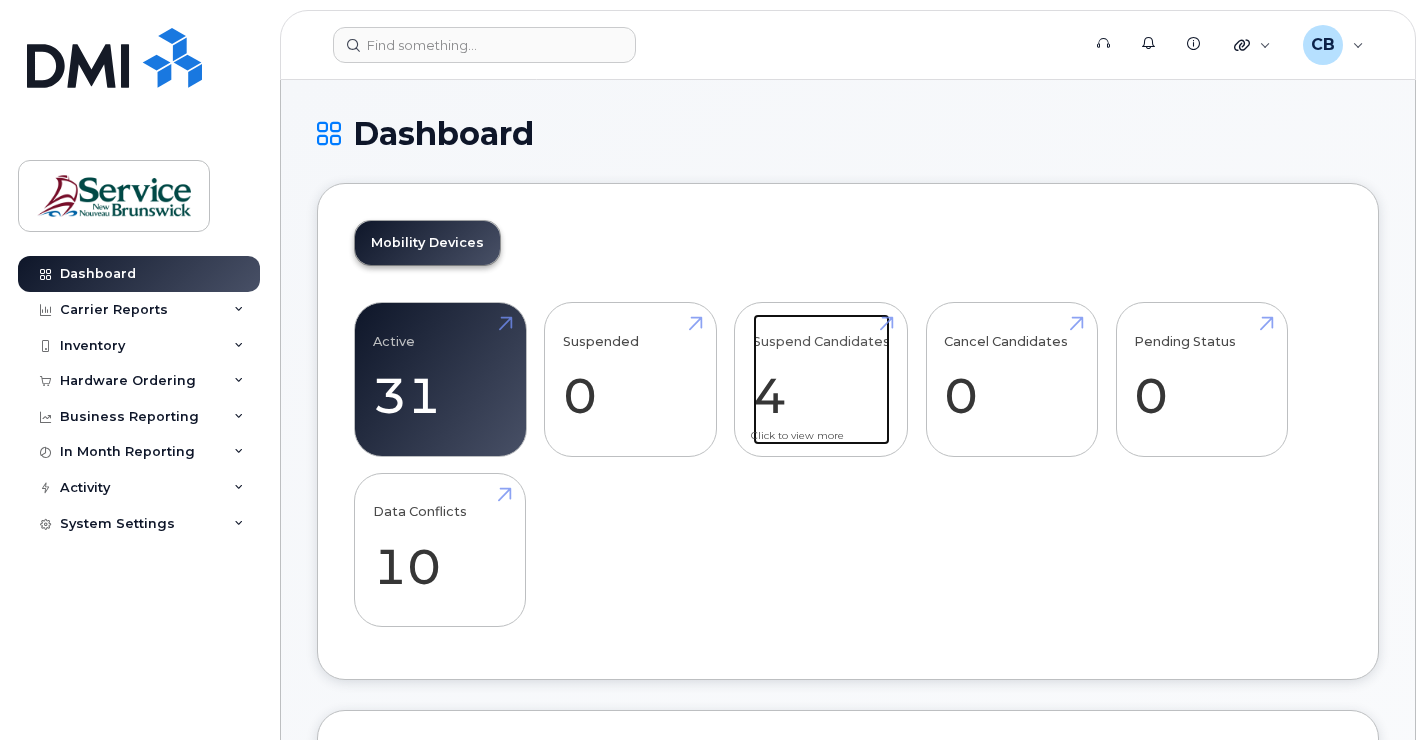 click on "Suspend Candidates
4" at bounding box center [821, 380] 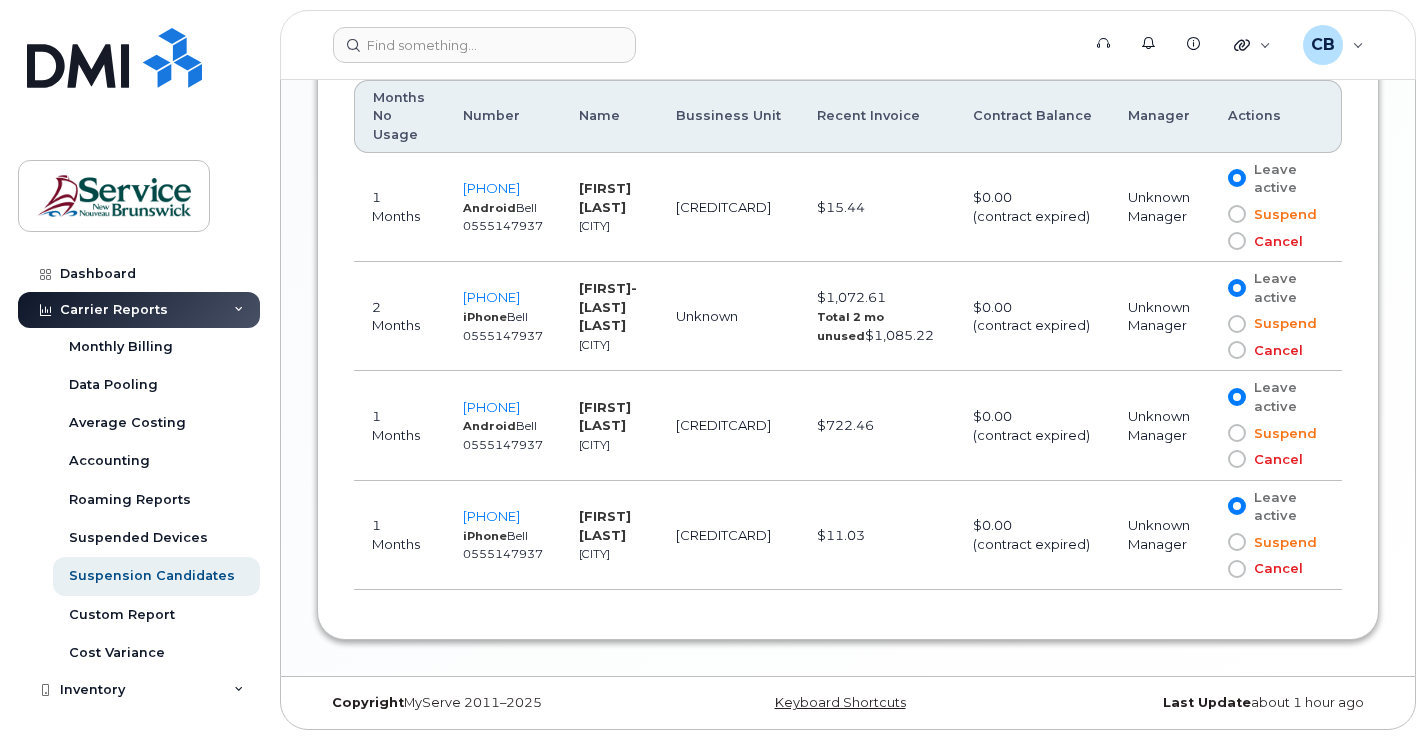 scroll, scrollTop: 1258, scrollLeft: 0, axis: vertical 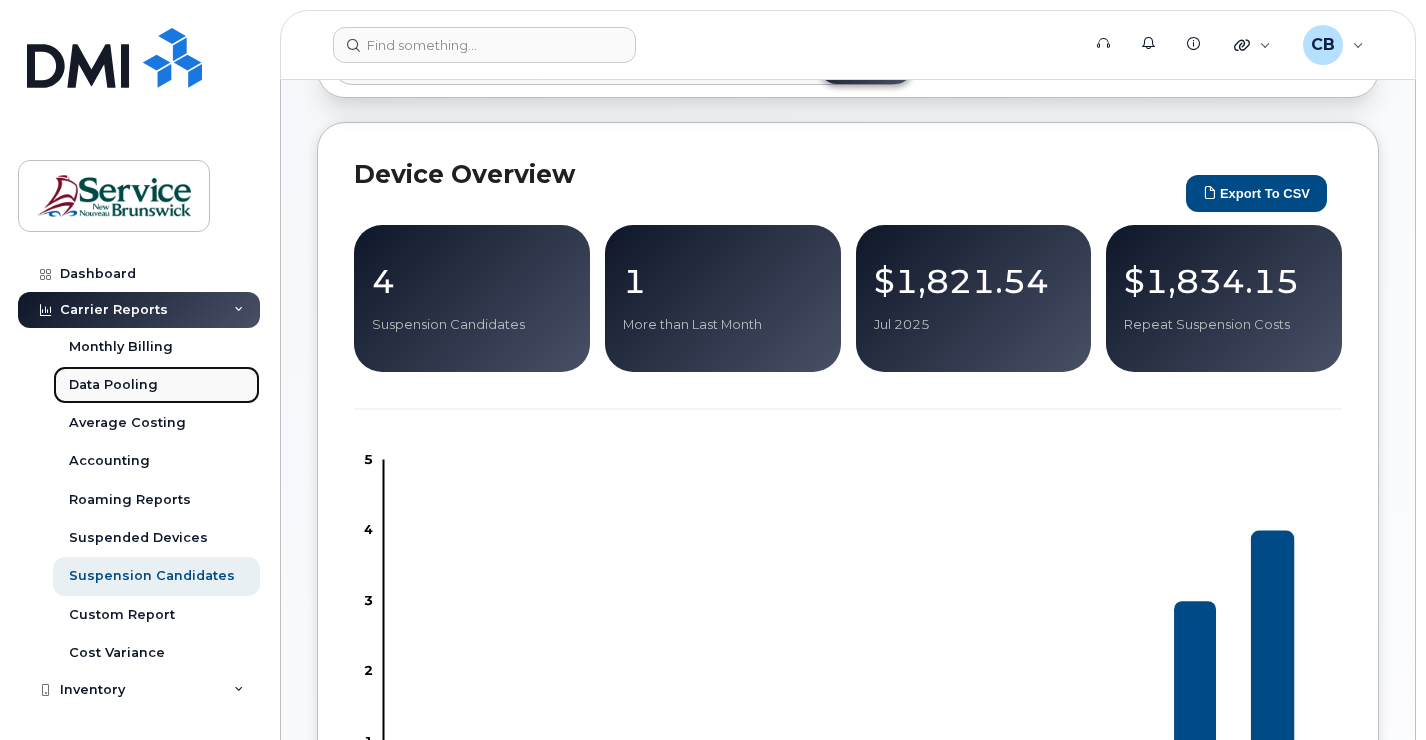 click on "Data Pooling" 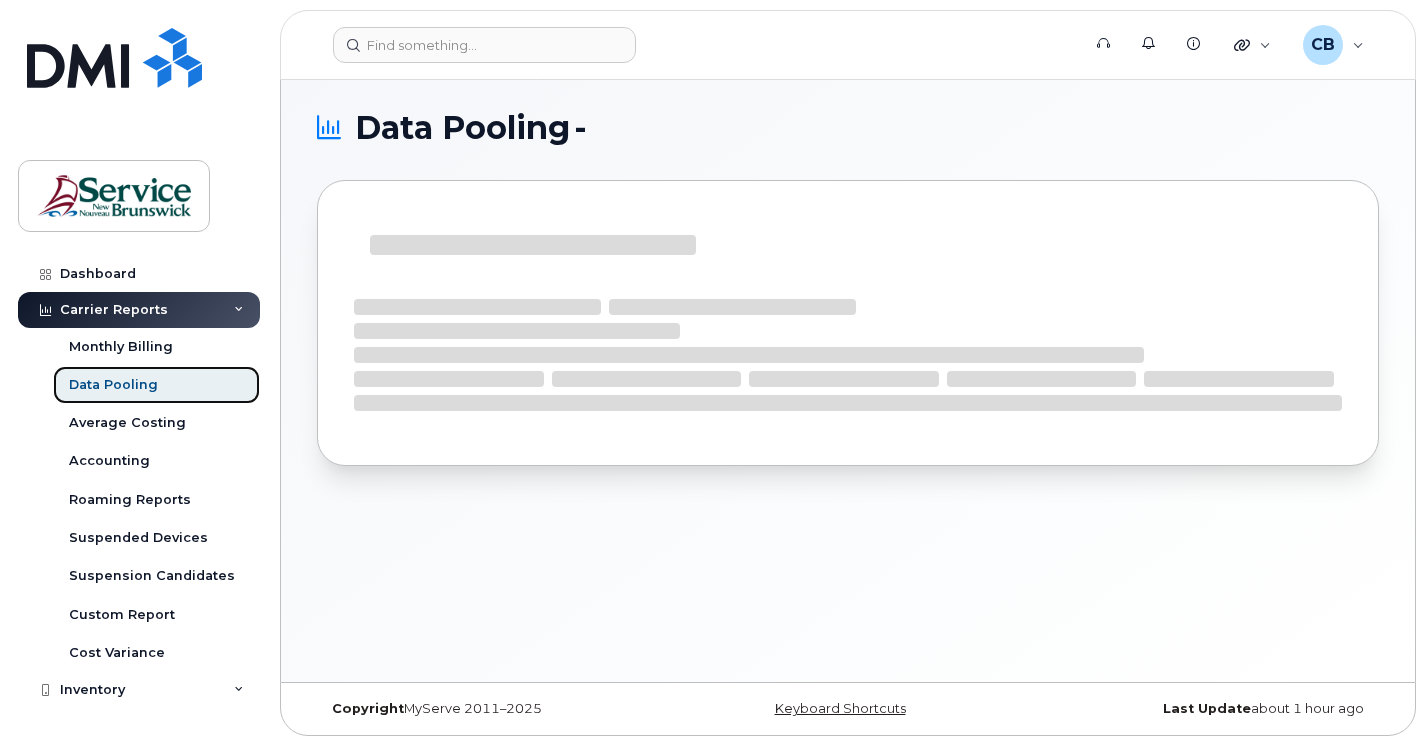 scroll, scrollTop: 0, scrollLeft: 0, axis: both 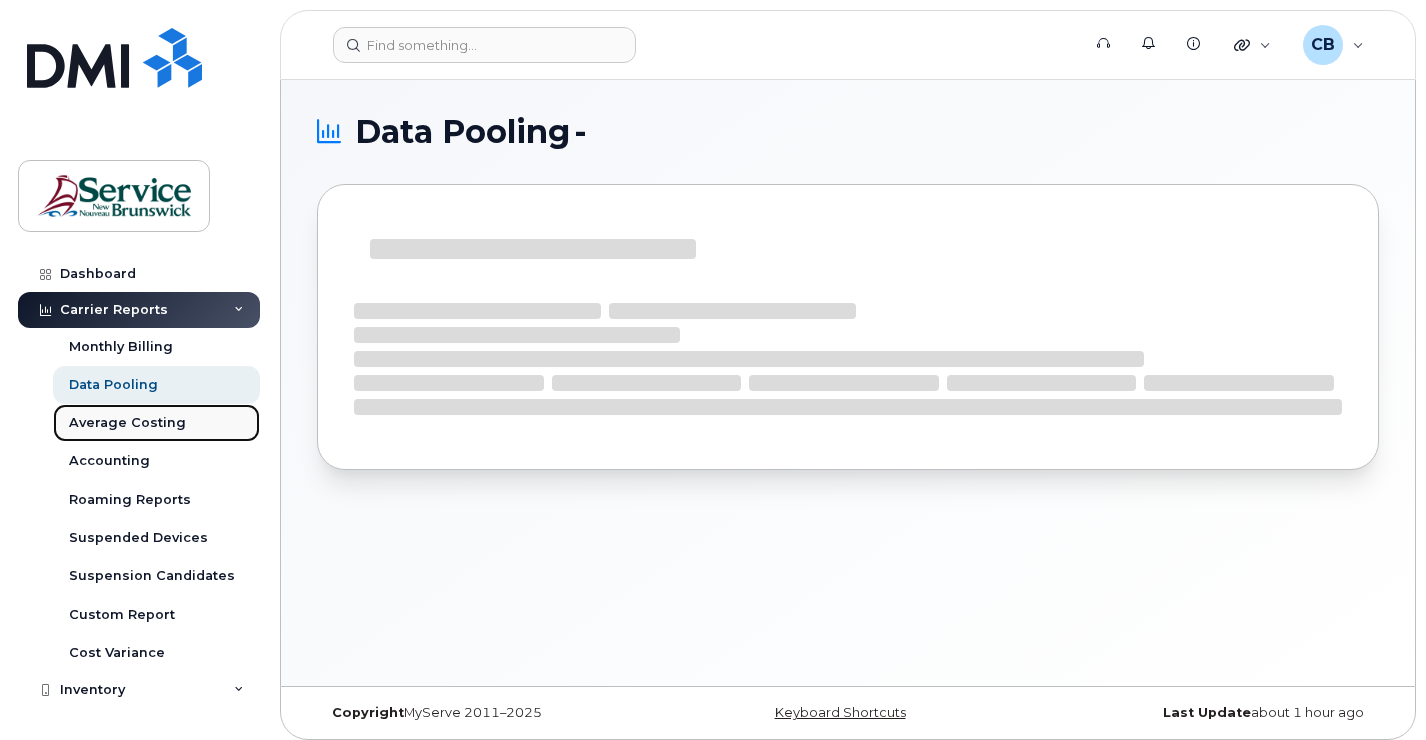 click on "Average Costing" 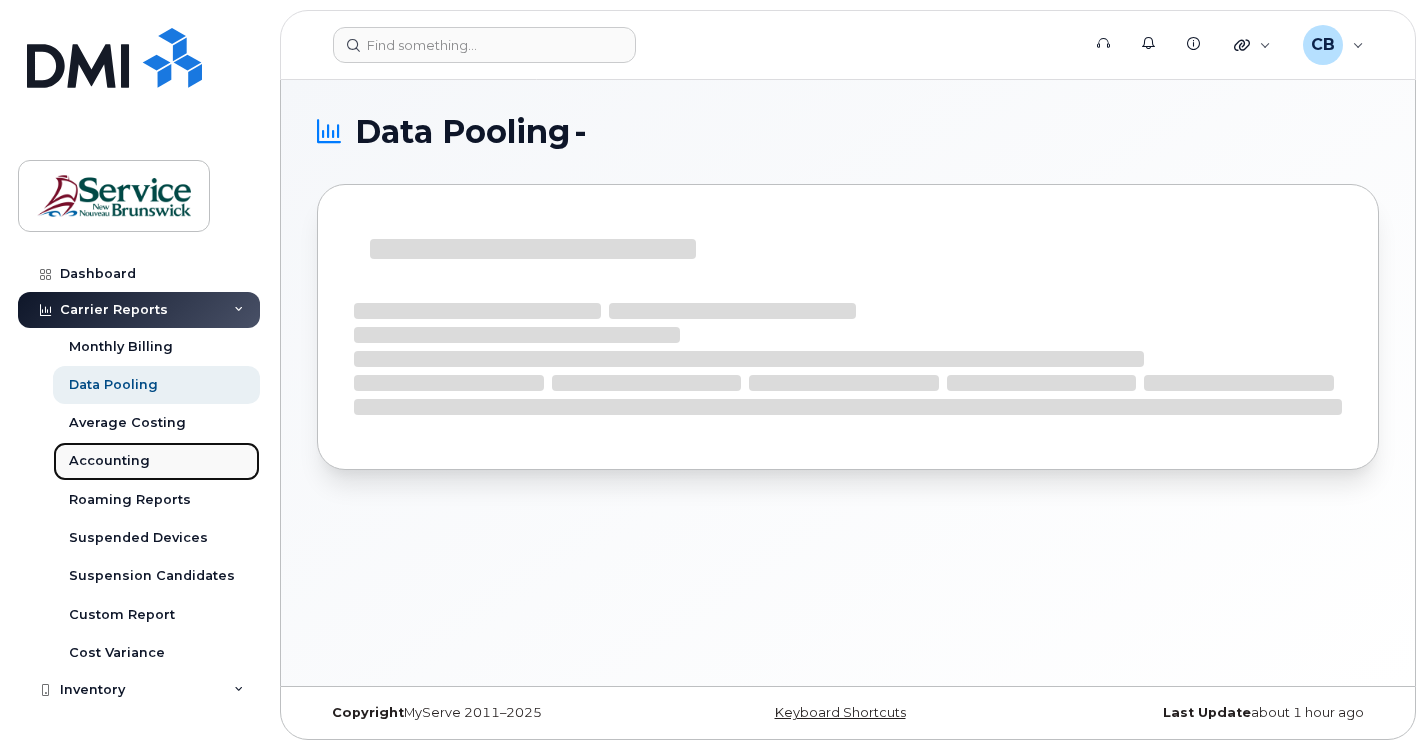 click on "Accounting" 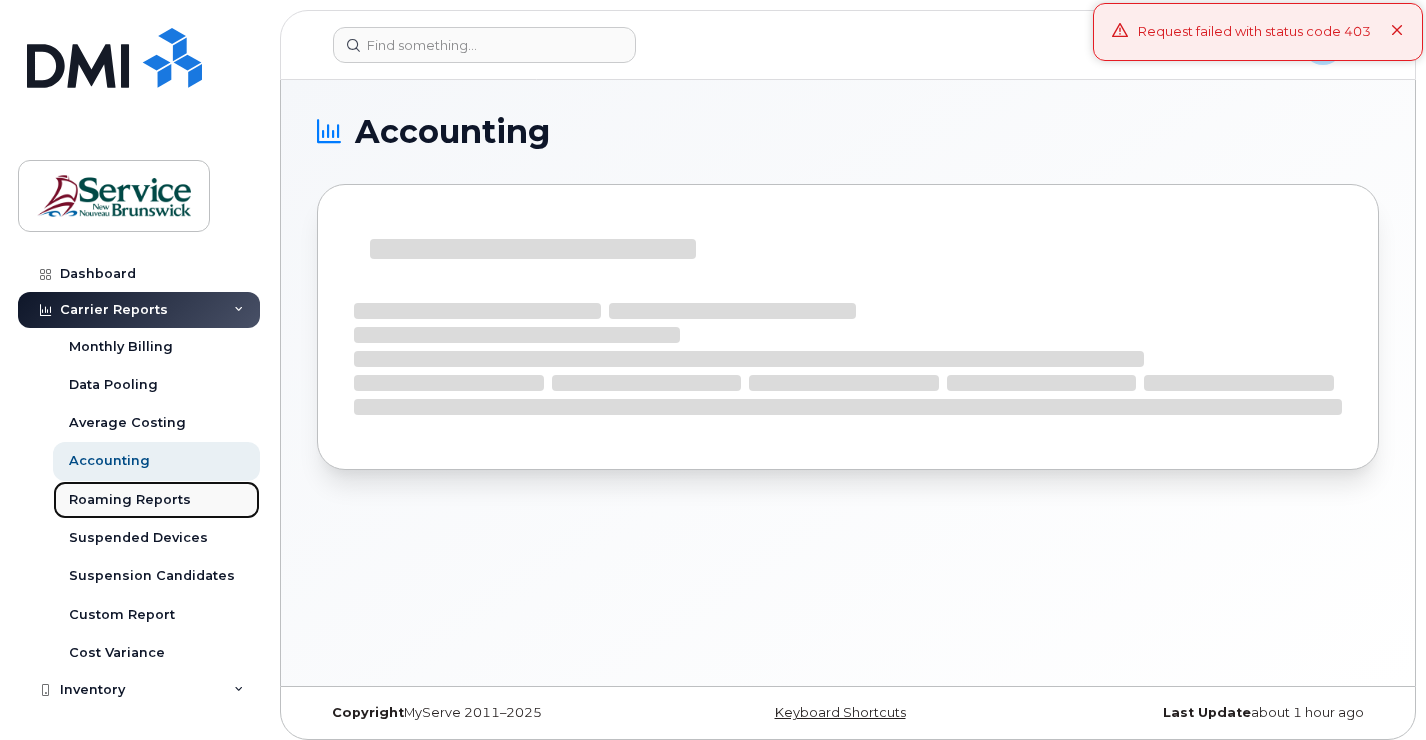 click on "Roaming Reports" 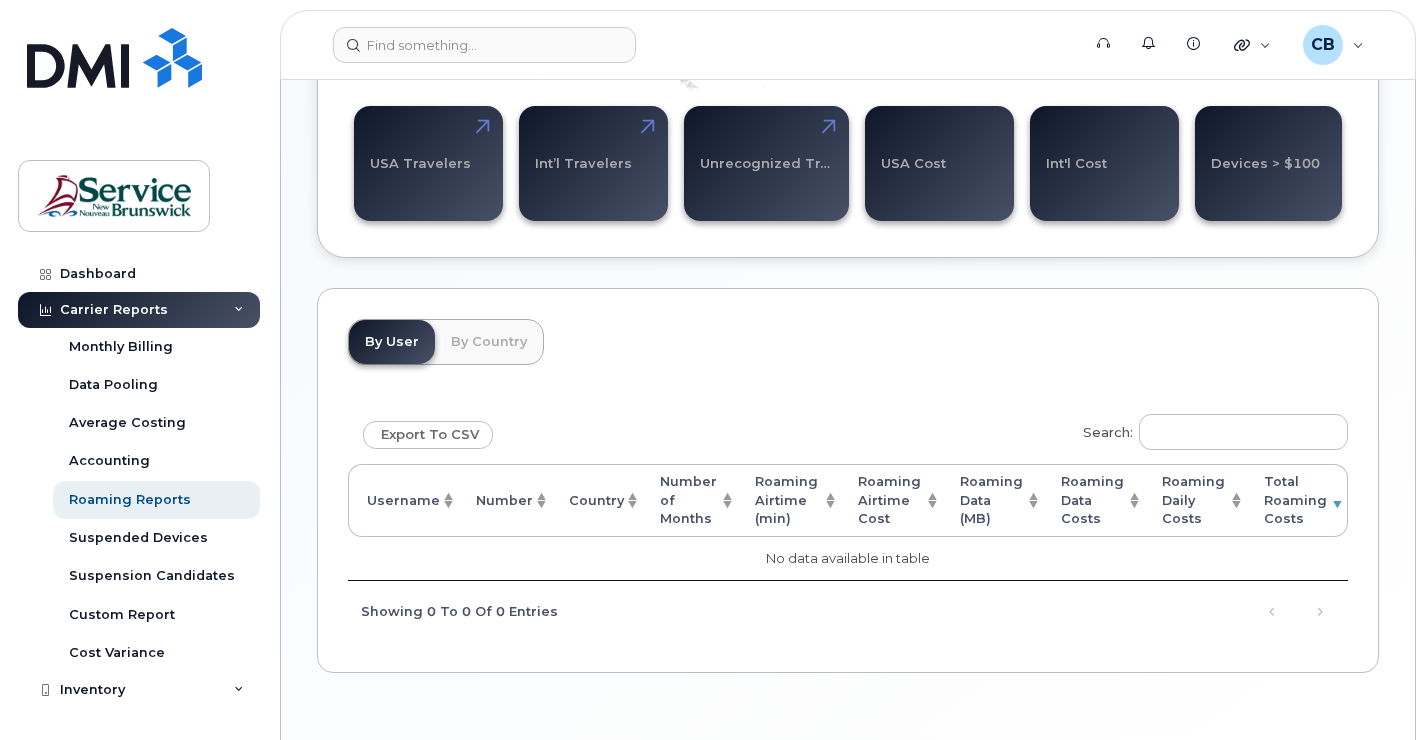 scroll, scrollTop: 600, scrollLeft: 0, axis: vertical 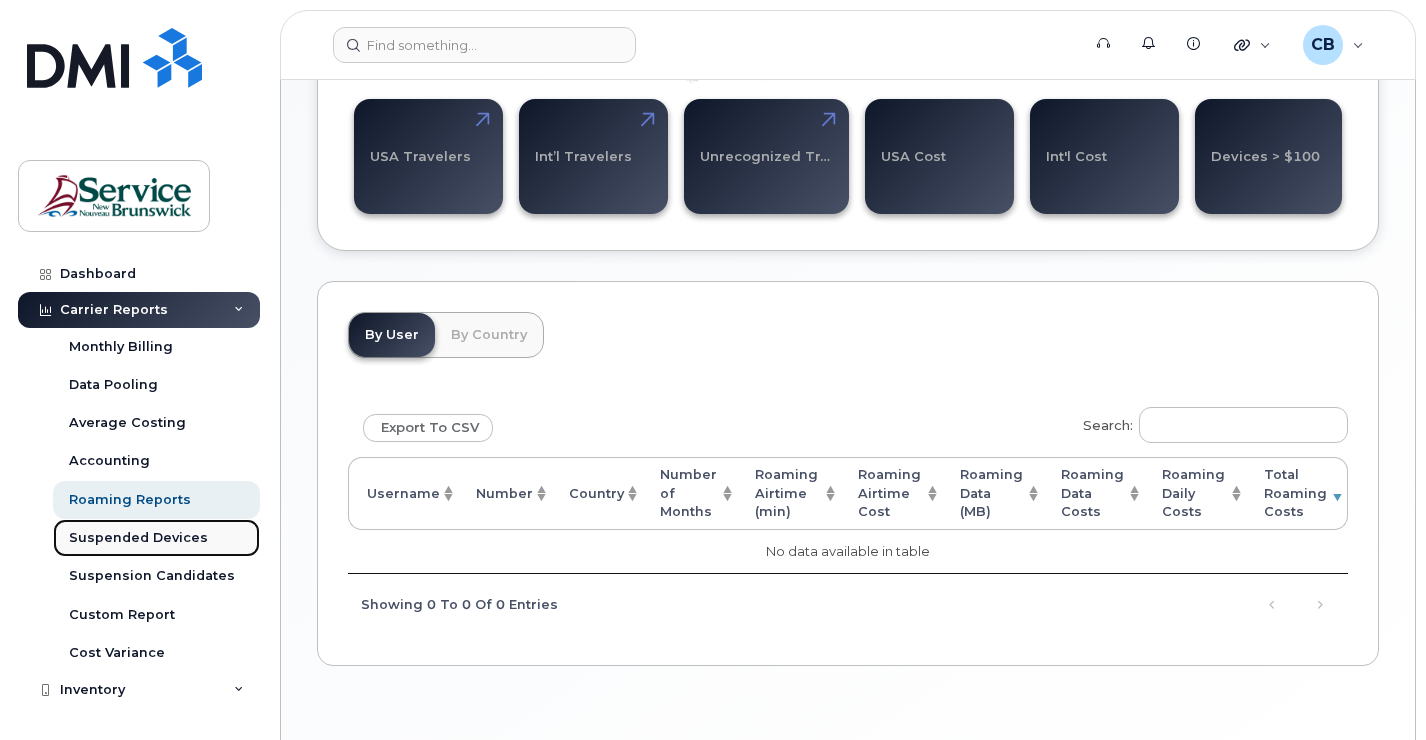 click on "Suspended Devices" 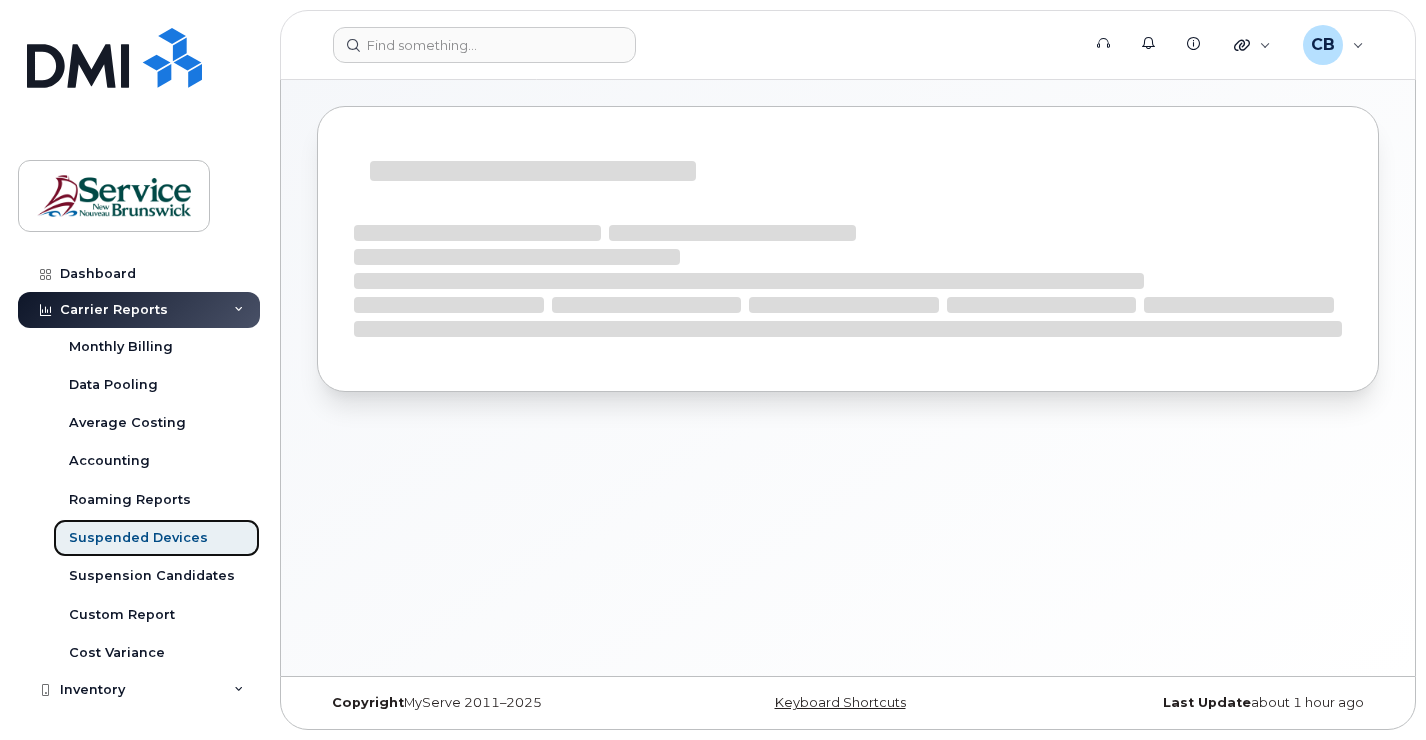 scroll, scrollTop: 0, scrollLeft: 0, axis: both 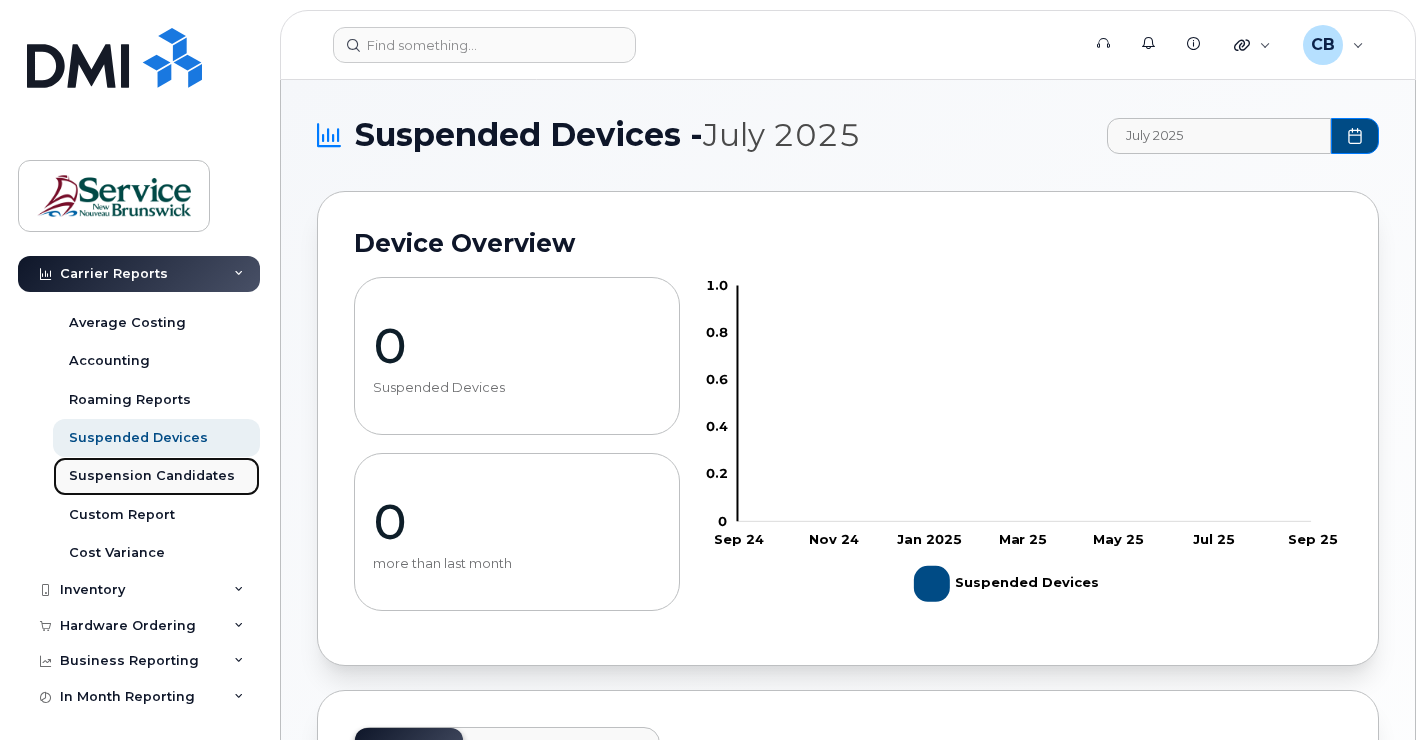 click on "Suspension Candidates" 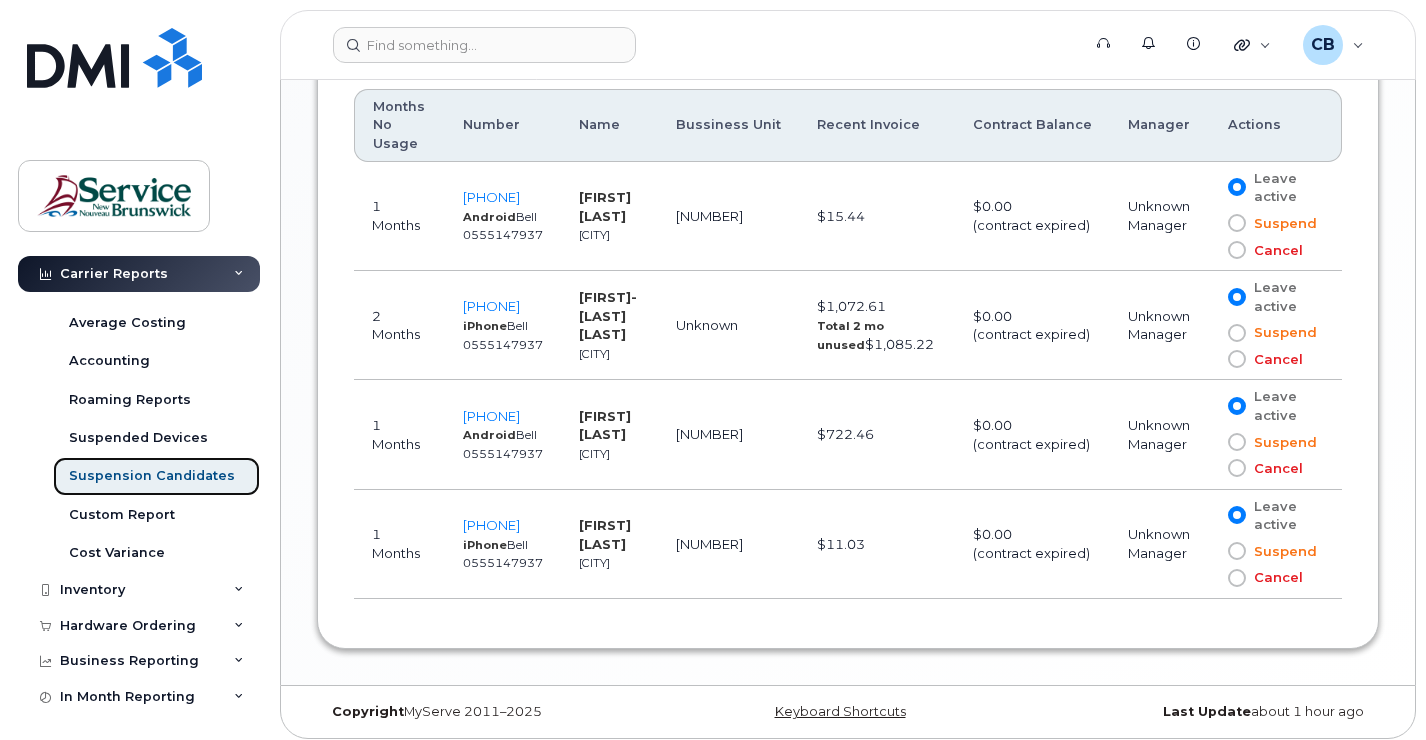 scroll, scrollTop: 1258, scrollLeft: 0, axis: vertical 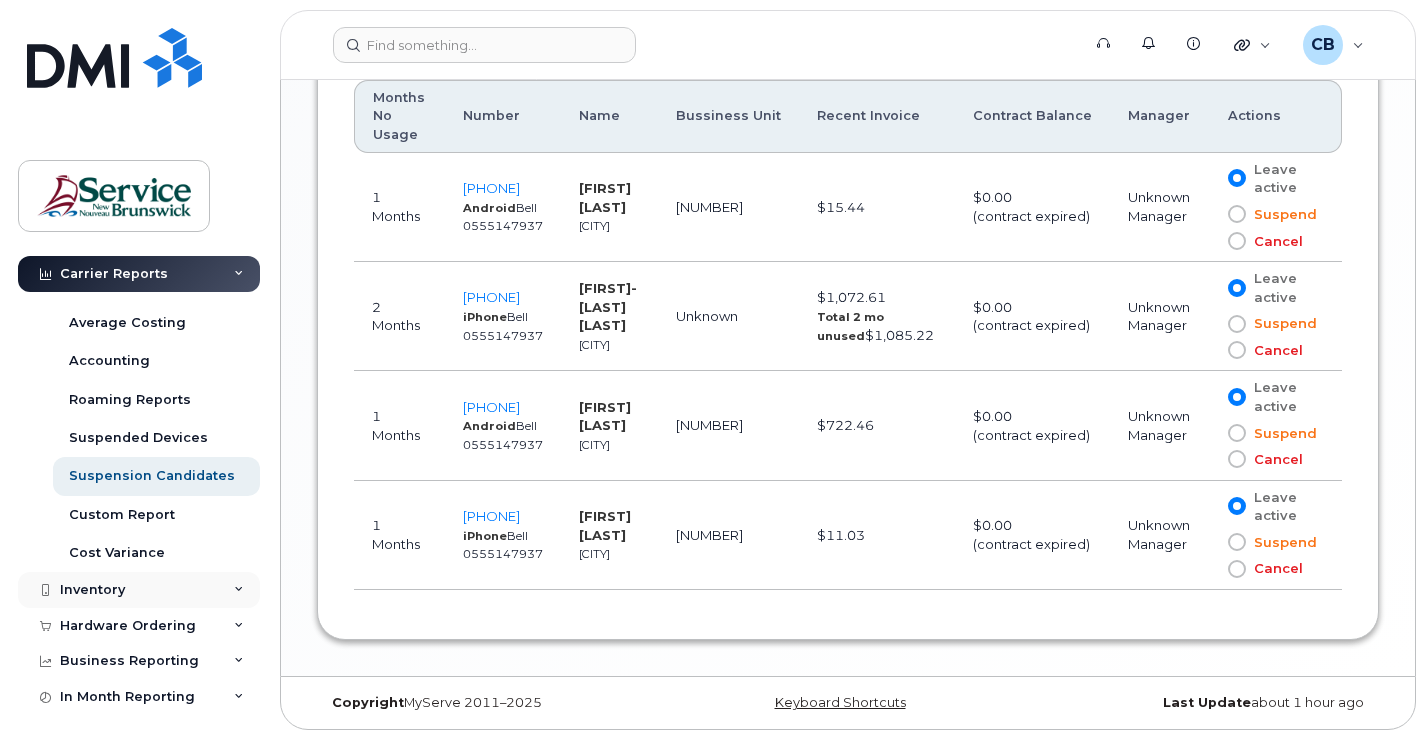 click on "Inventory" 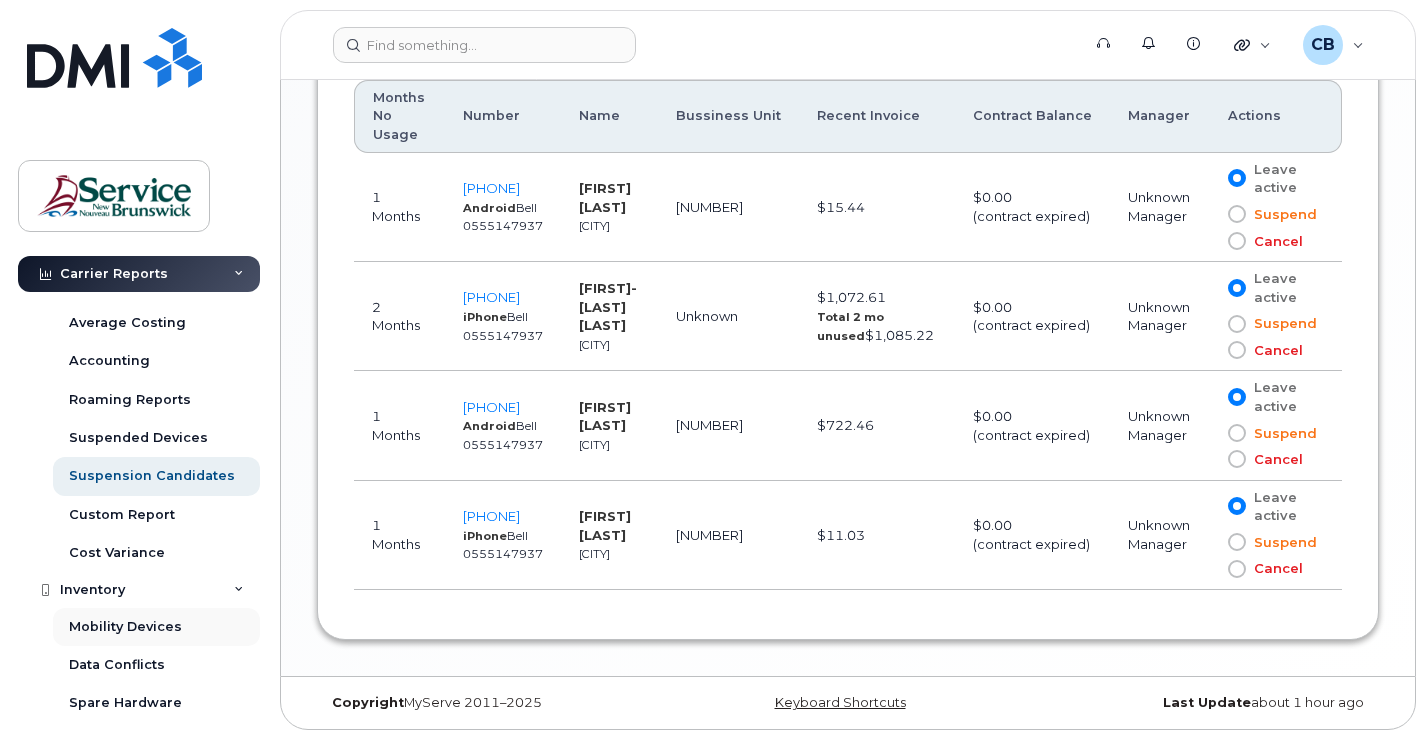 scroll, scrollTop: 200, scrollLeft: 0, axis: vertical 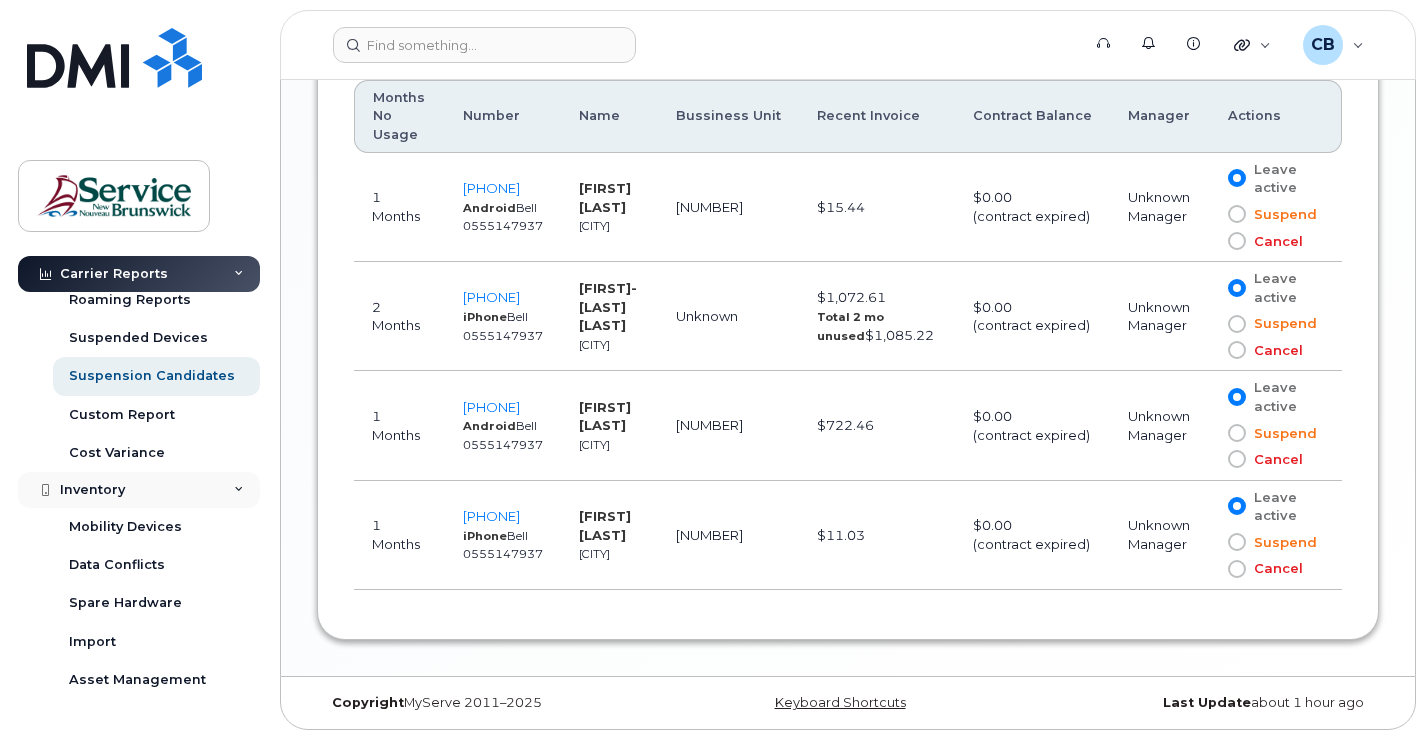 click on "Inventory" 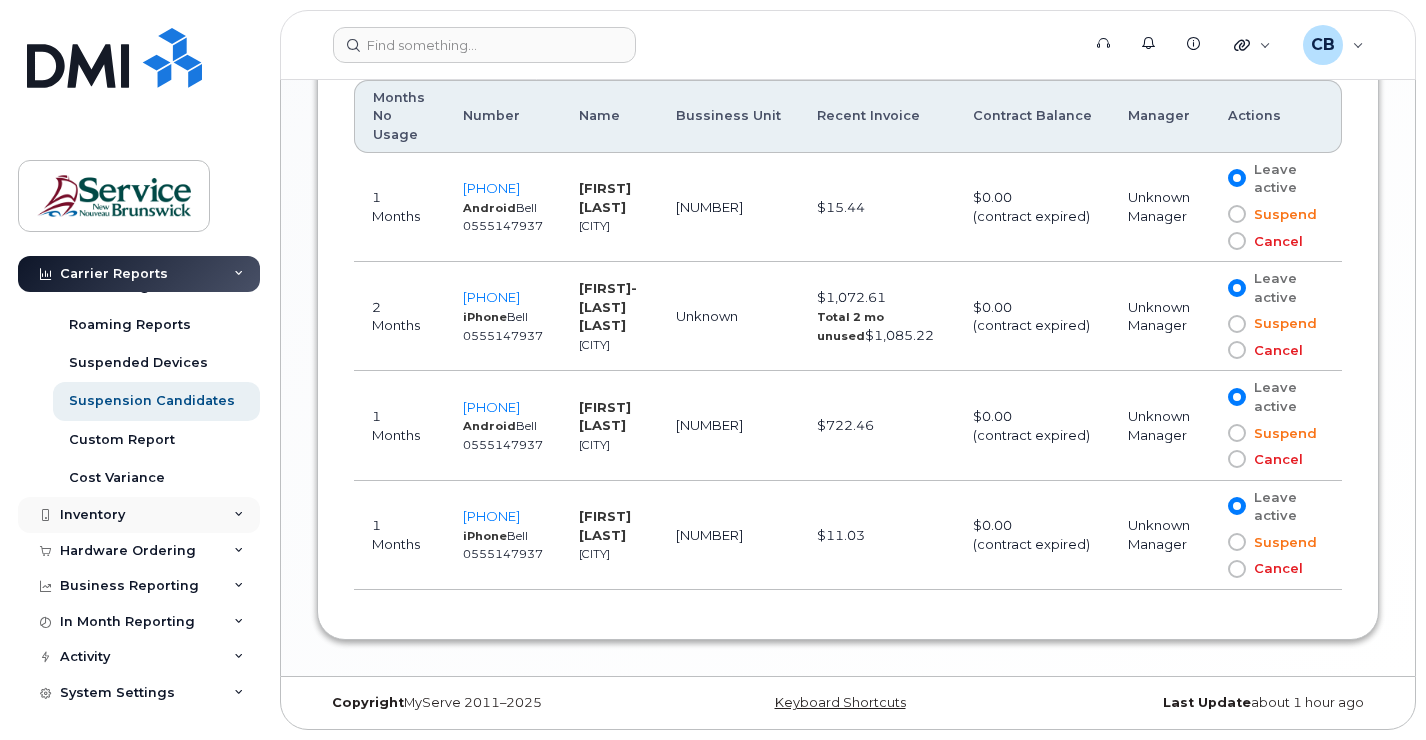 scroll, scrollTop: 175, scrollLeft: 0, axis: vertical 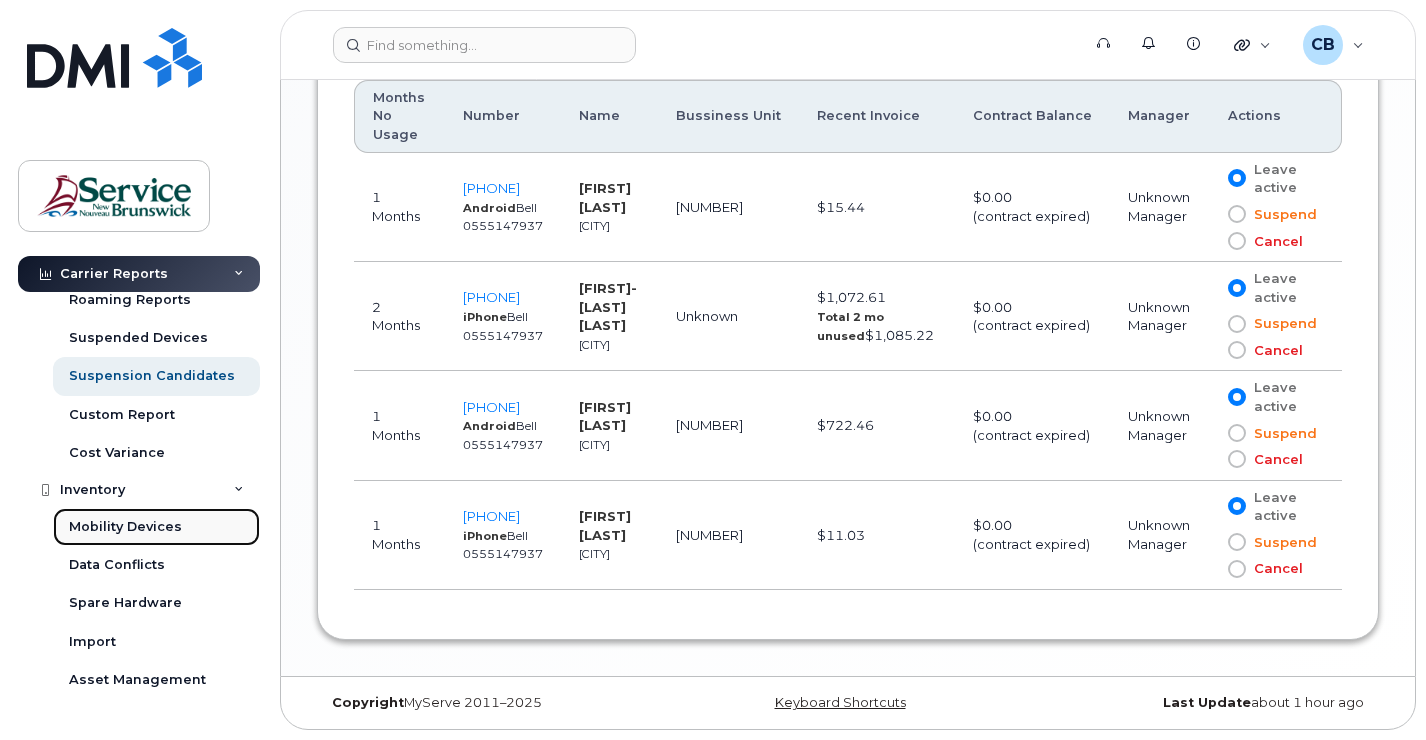 click on "Mobility Devices" 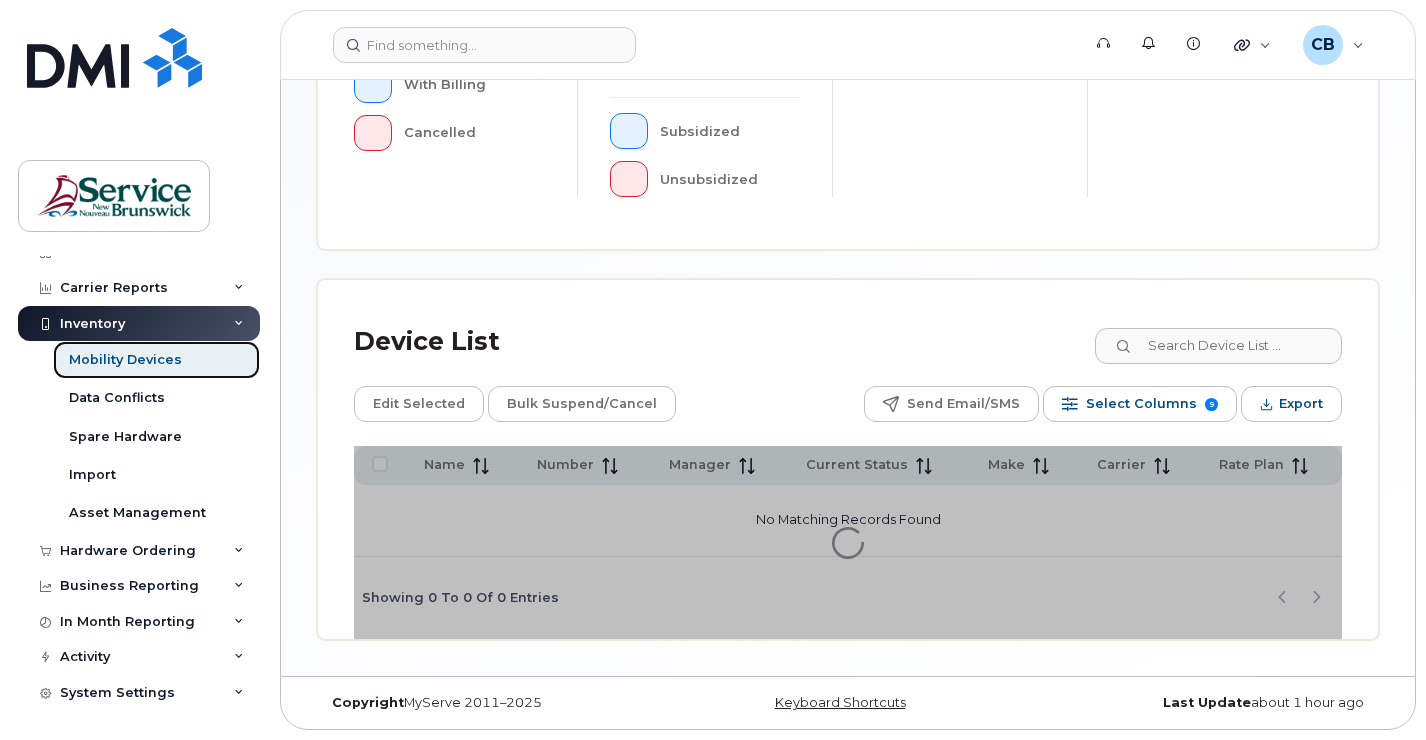 scroll, scrollTop: 0, scrollLeft: 0, axis: both 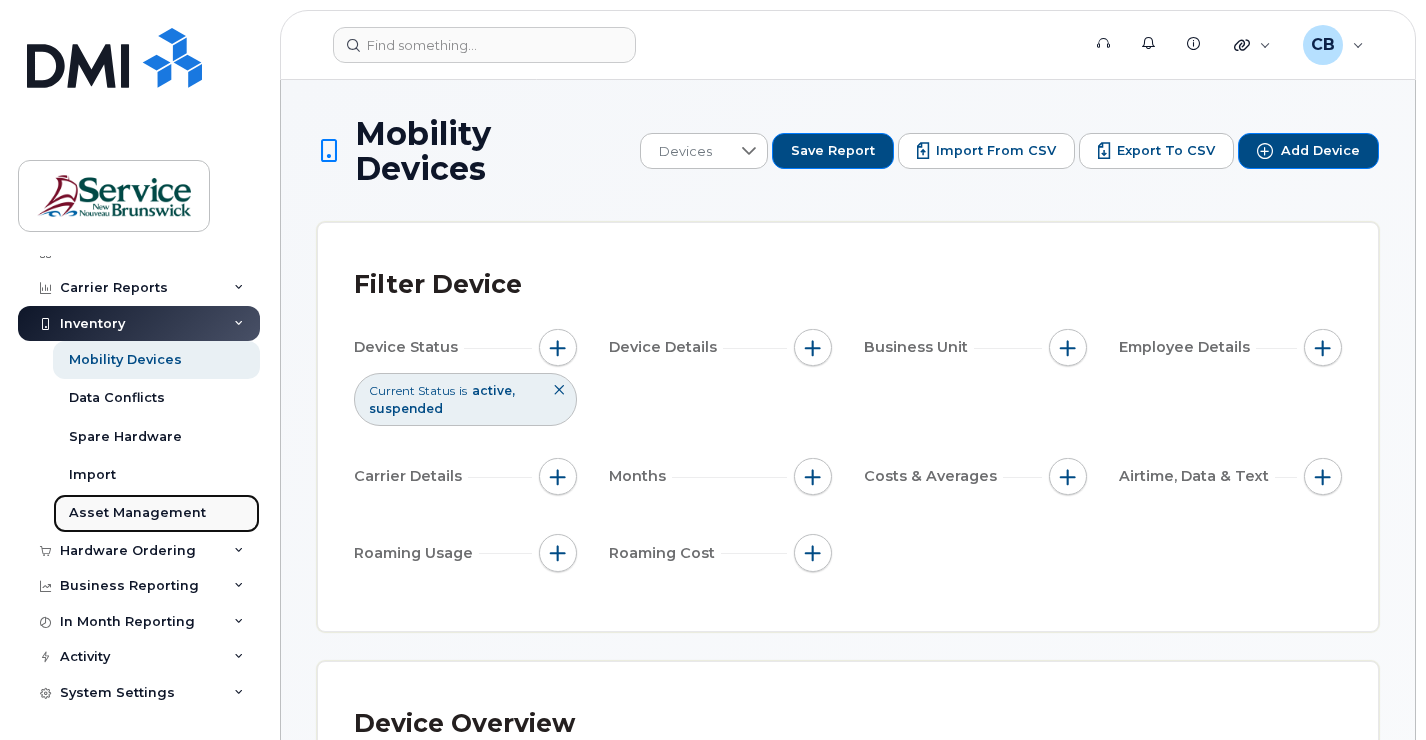 click on "Asset Management" 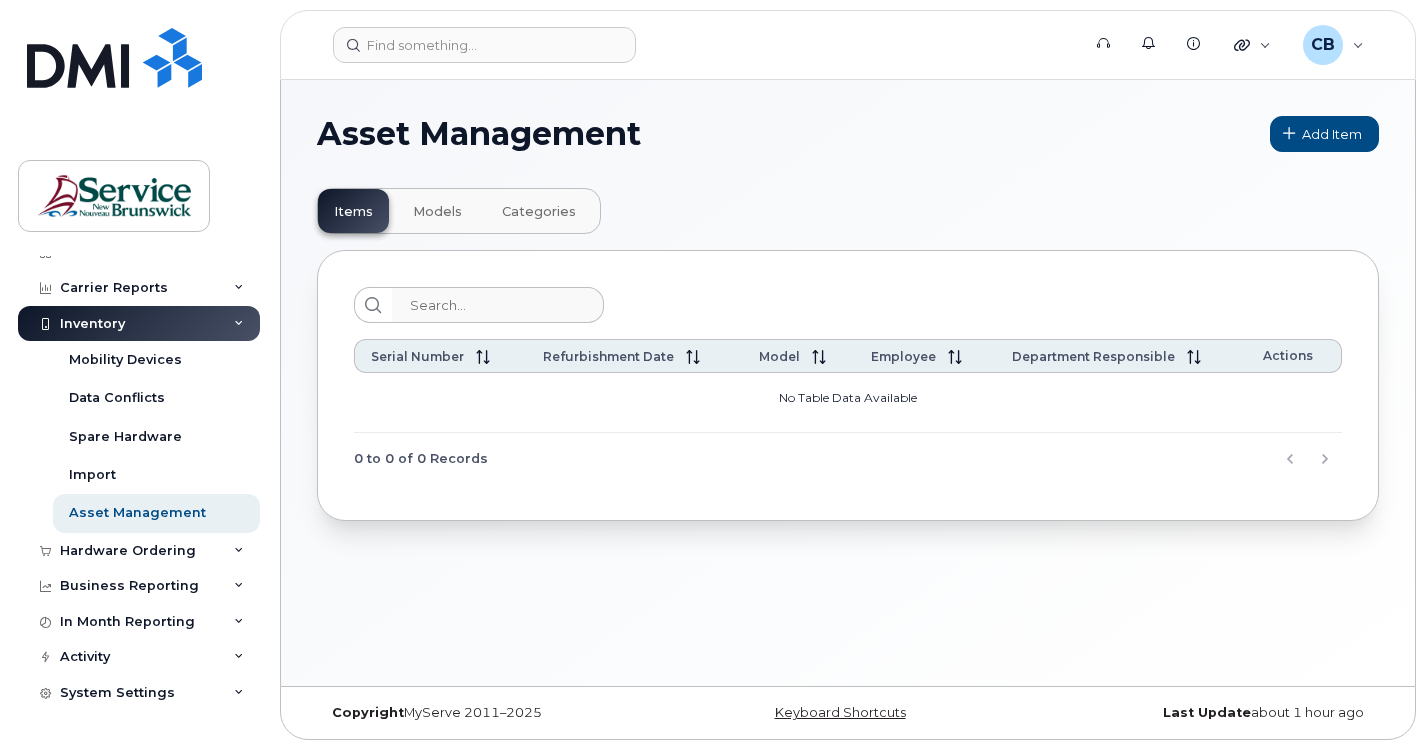 click on "Models" 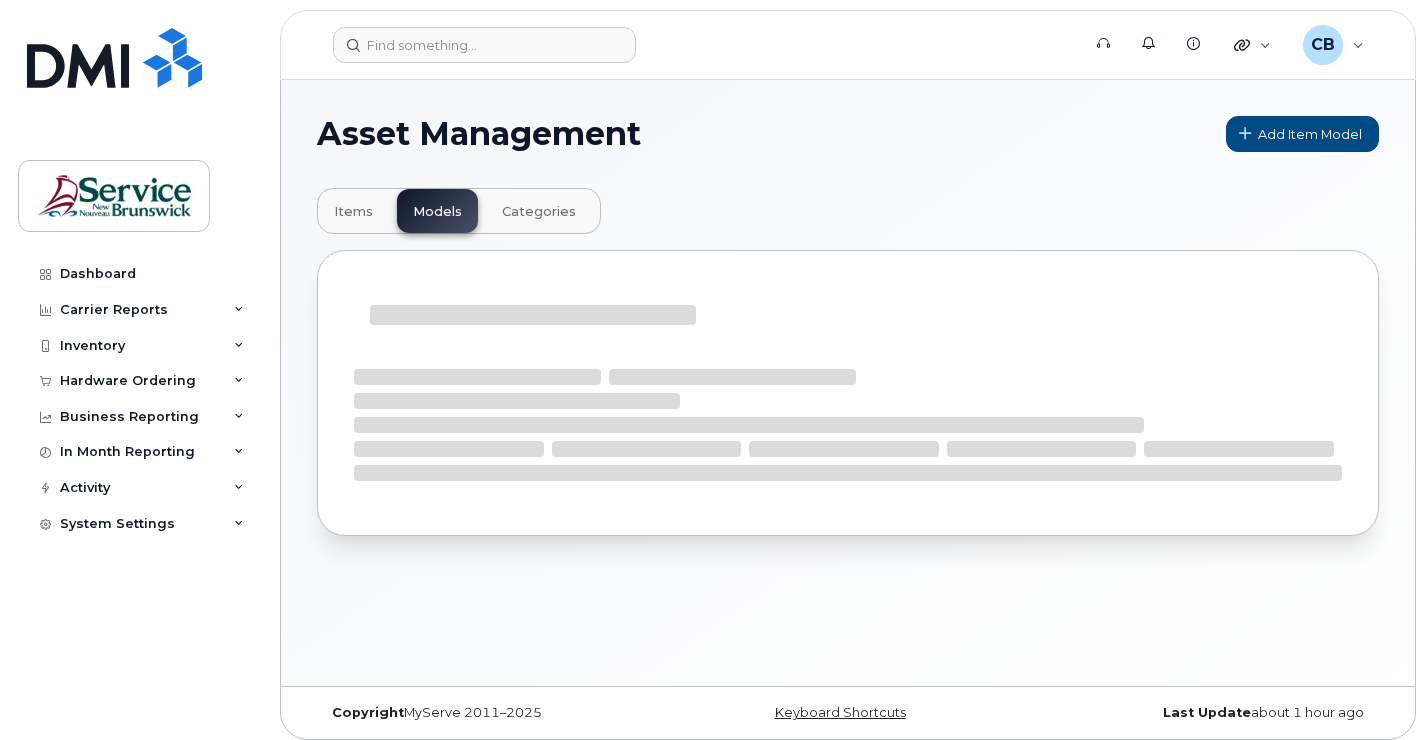 scroll, scrollTop: 0, scrollLeft: 0, axis: both 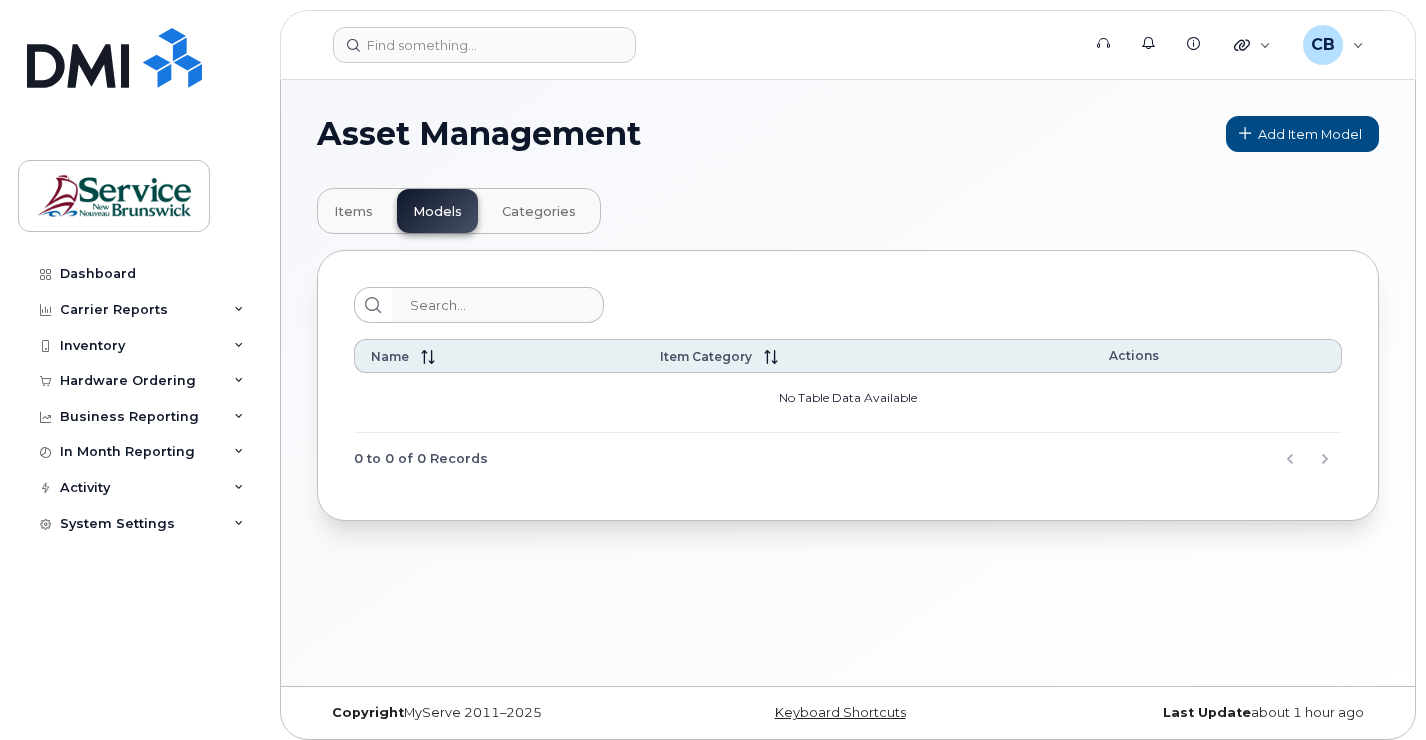 click on "Categories" 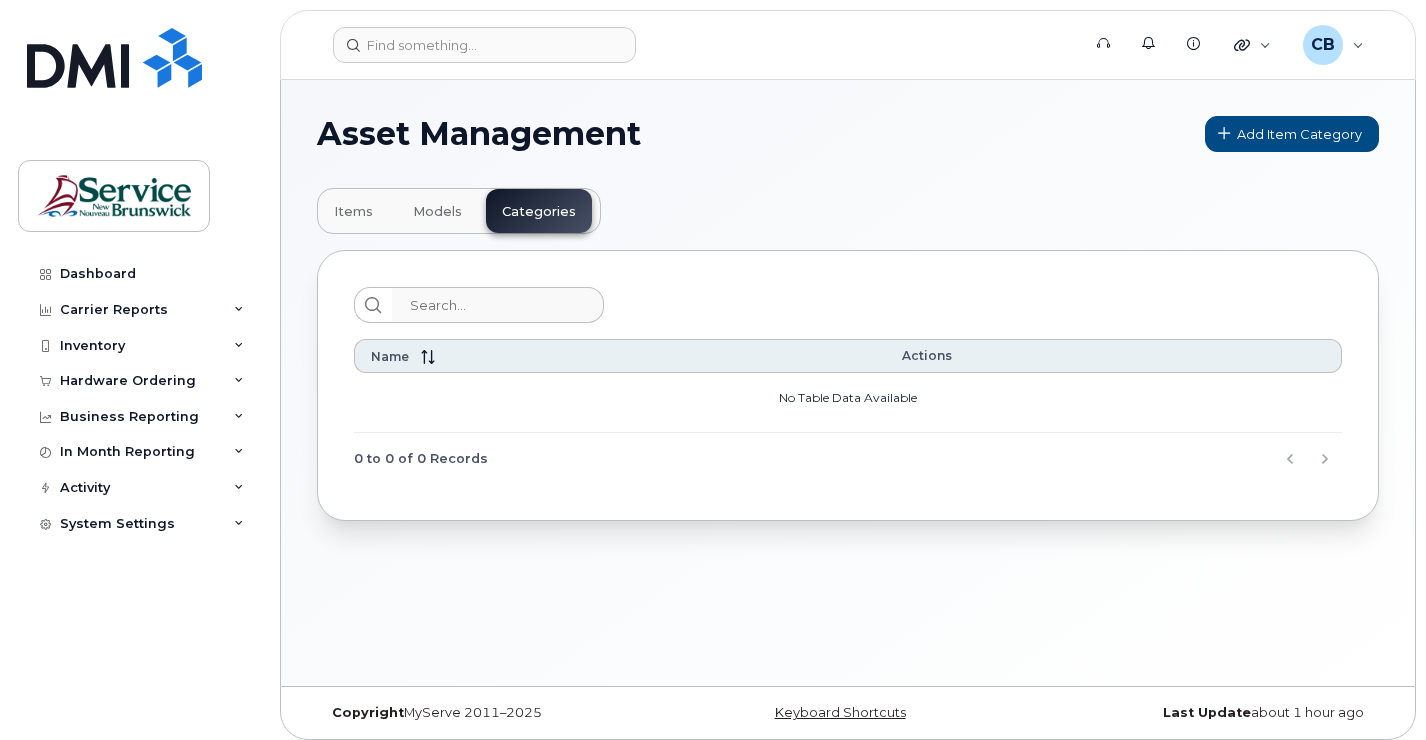 click on "Items" 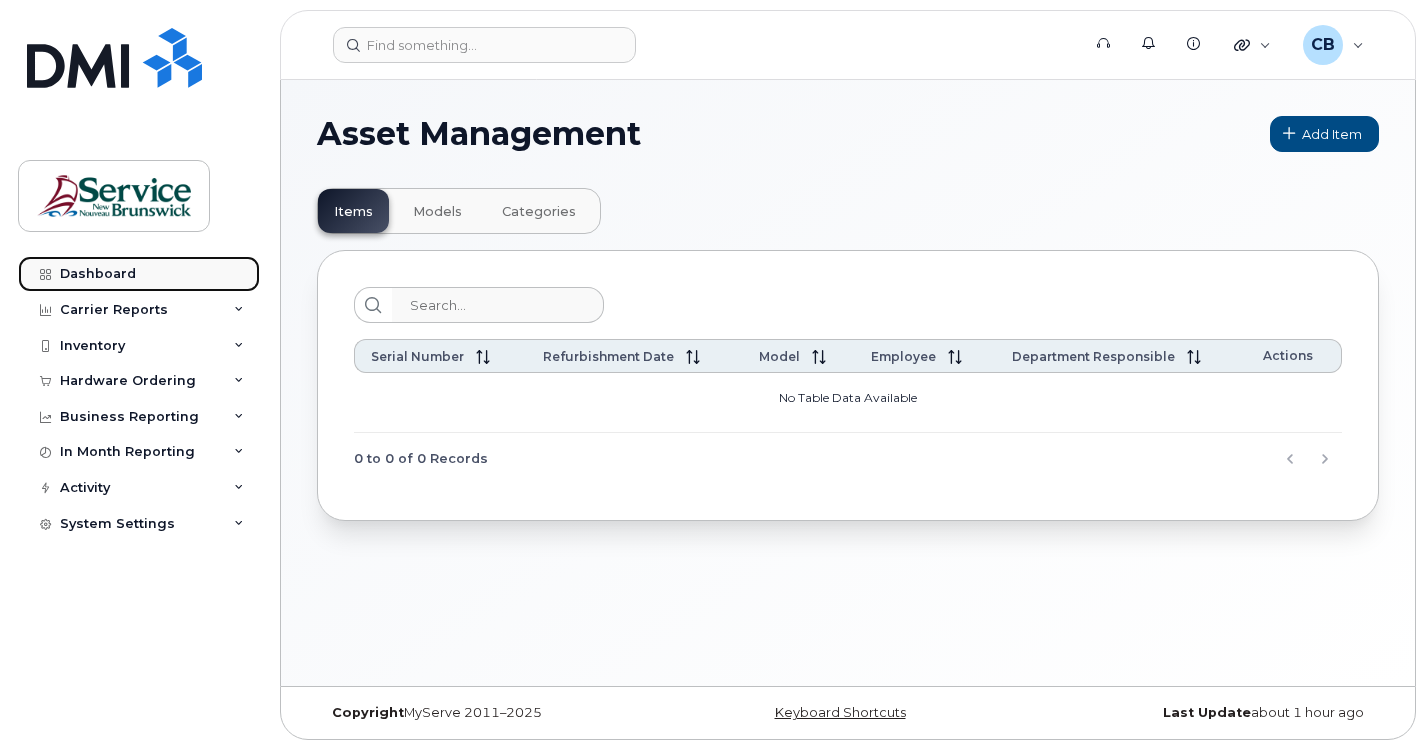click on "Dashboard" 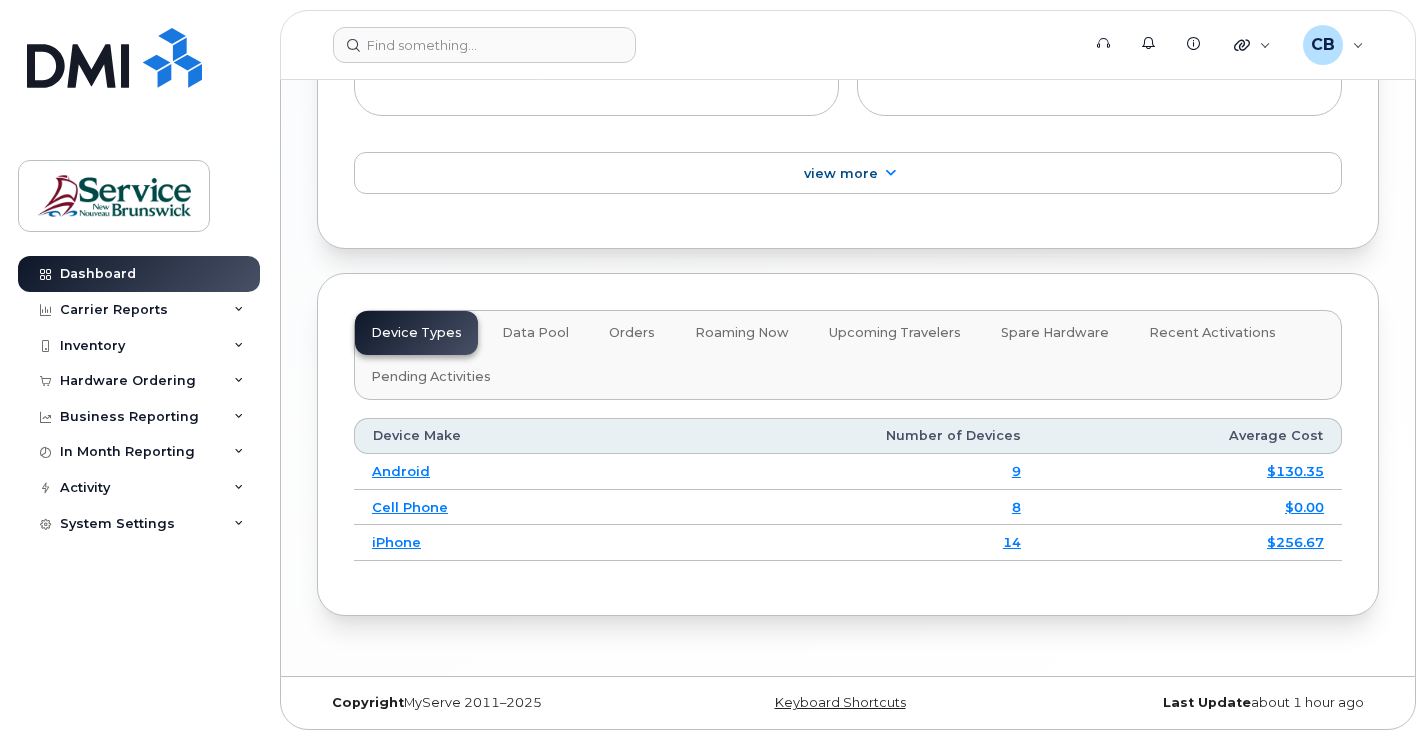 scroll, scrollTop: 2027, scrollLeft: 0, axis: vertical 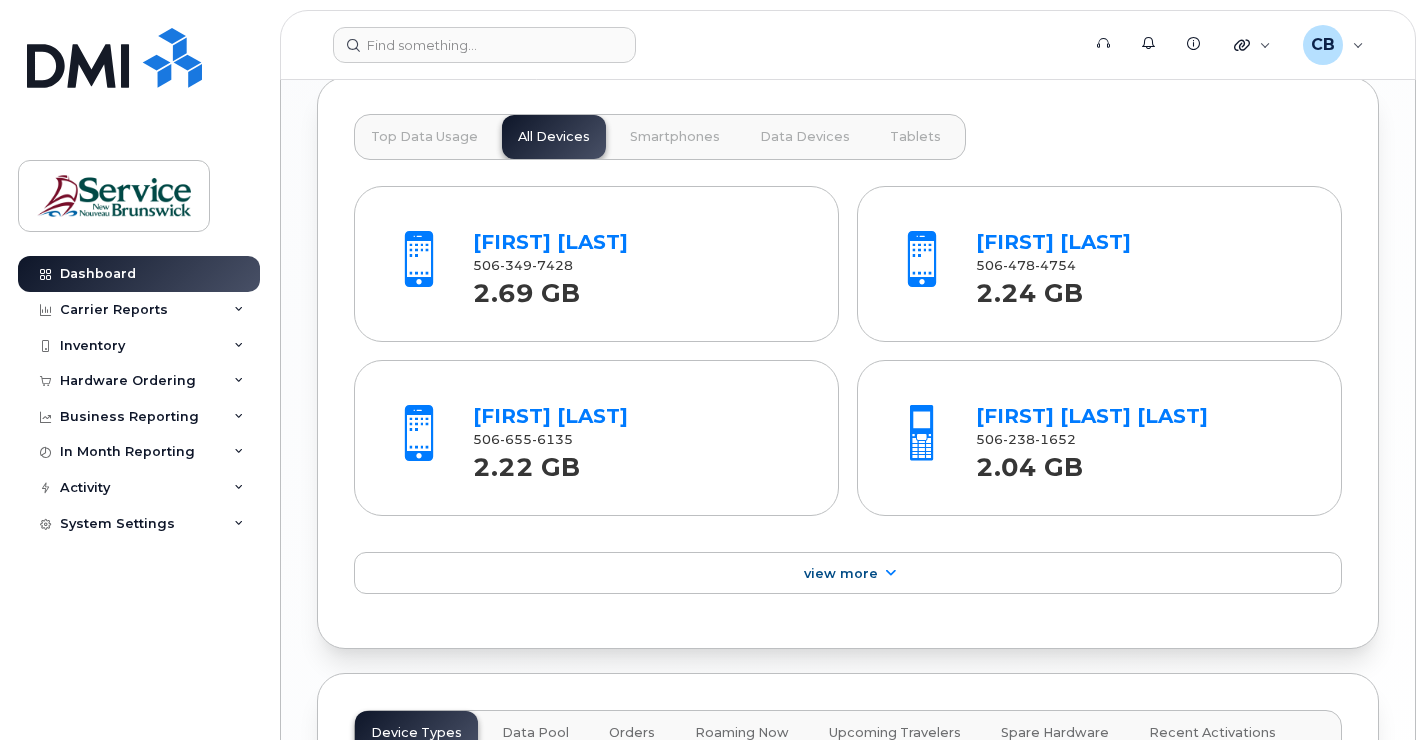 click on "Data Devices" at bounding box center (805, 137) 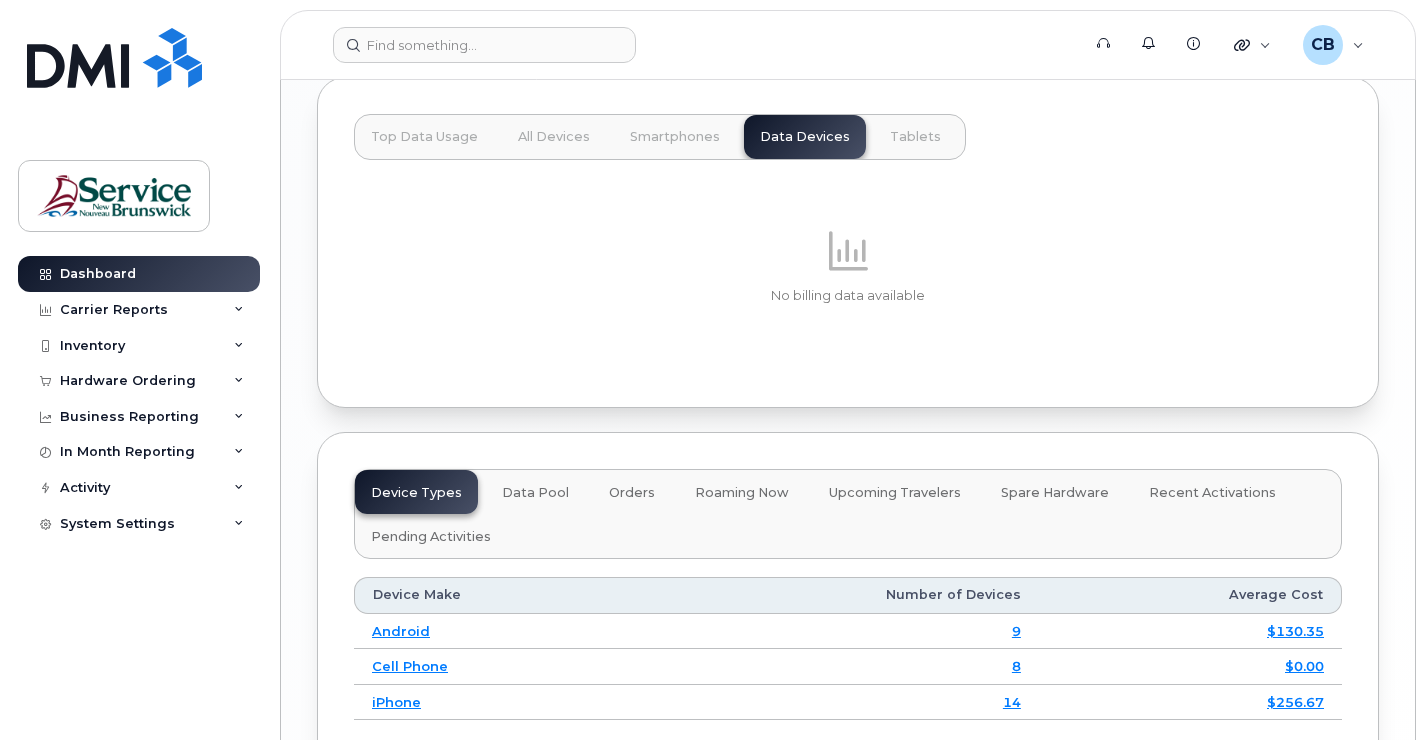 click on "Tablets" at bounding box center [915, 137] 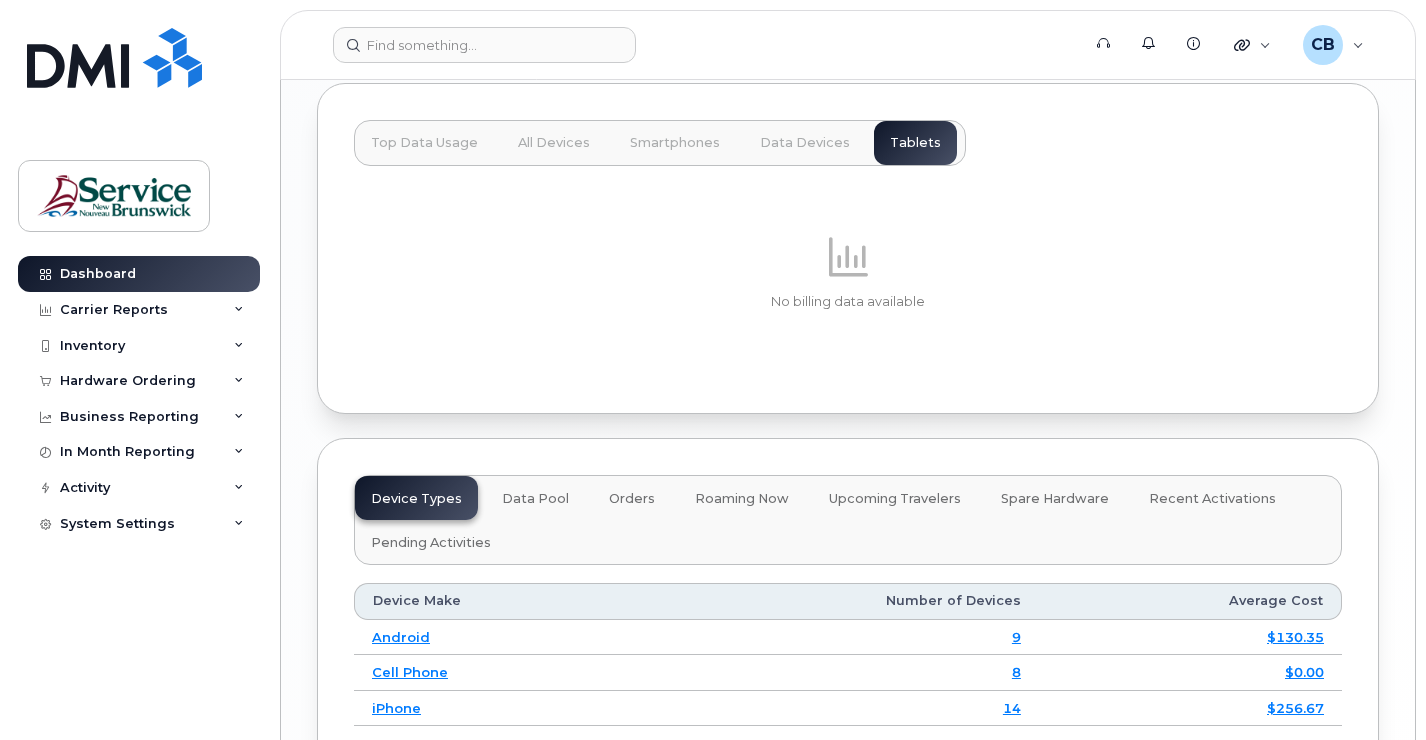 scroll, scrollTop: 1986, scrollLeft: 0, axis: vertical 